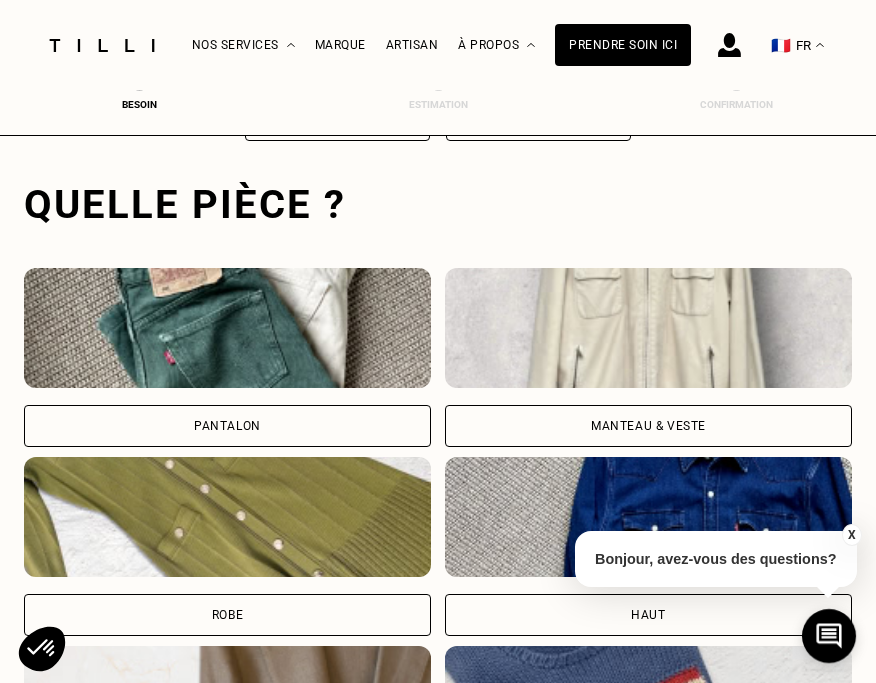 scroll, scrollTop: 613, scrollLeft: 0, axis: vertical 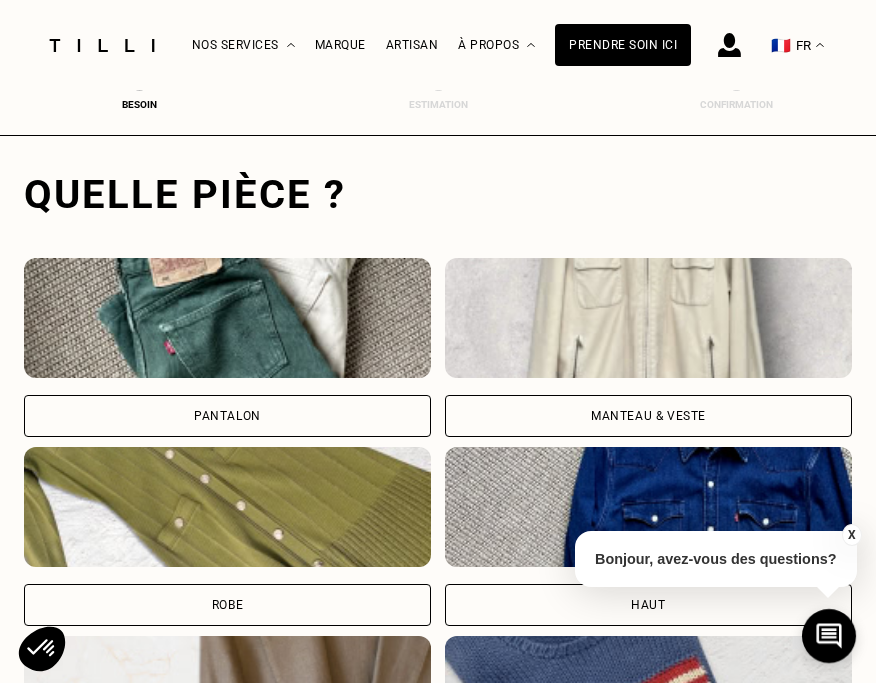 click at bounding box center [227, 318] 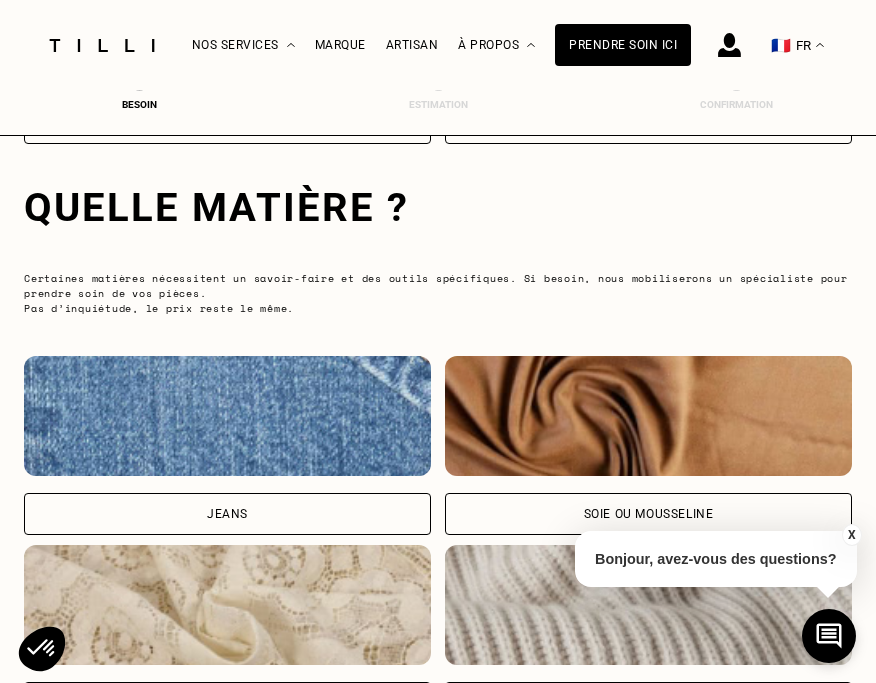 scroll, scrollTop: 1864, scrollLeft: 0, axis: vertical 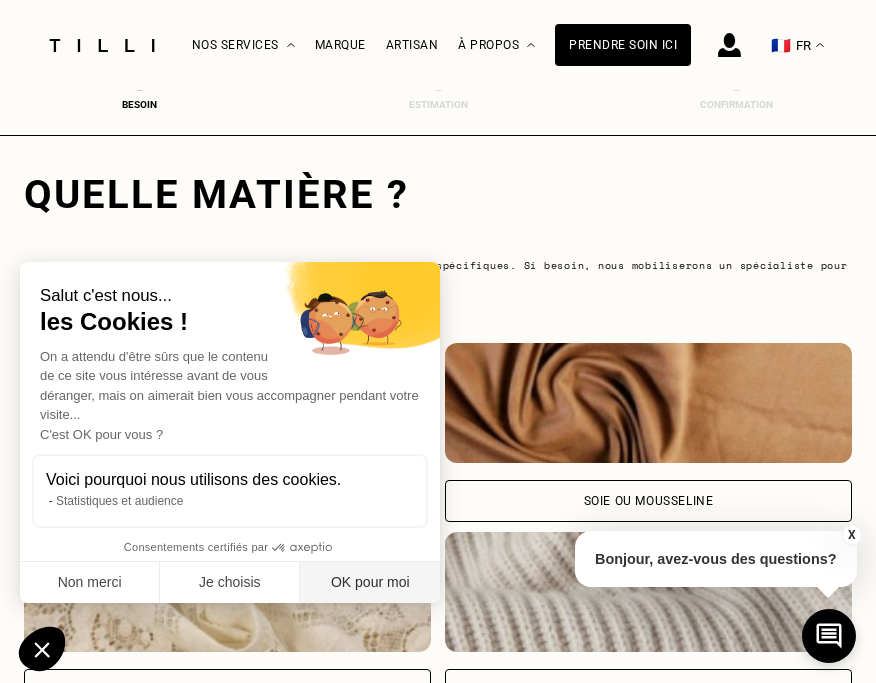 click on "OK pour moi" at bounding box center (370, 583) 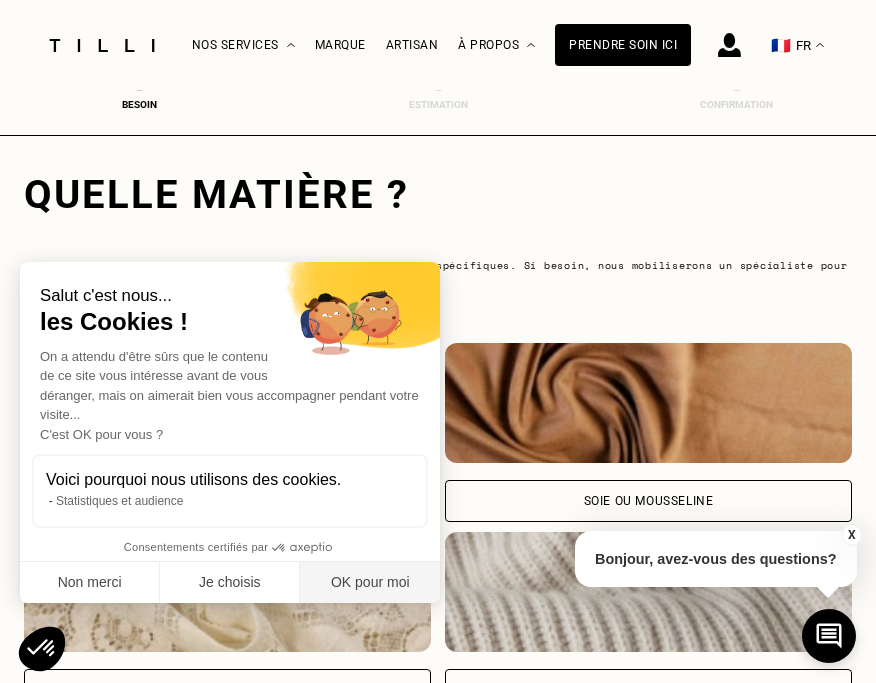 scroll, scrollTop: 0, scrollLeft: 0, axis: both 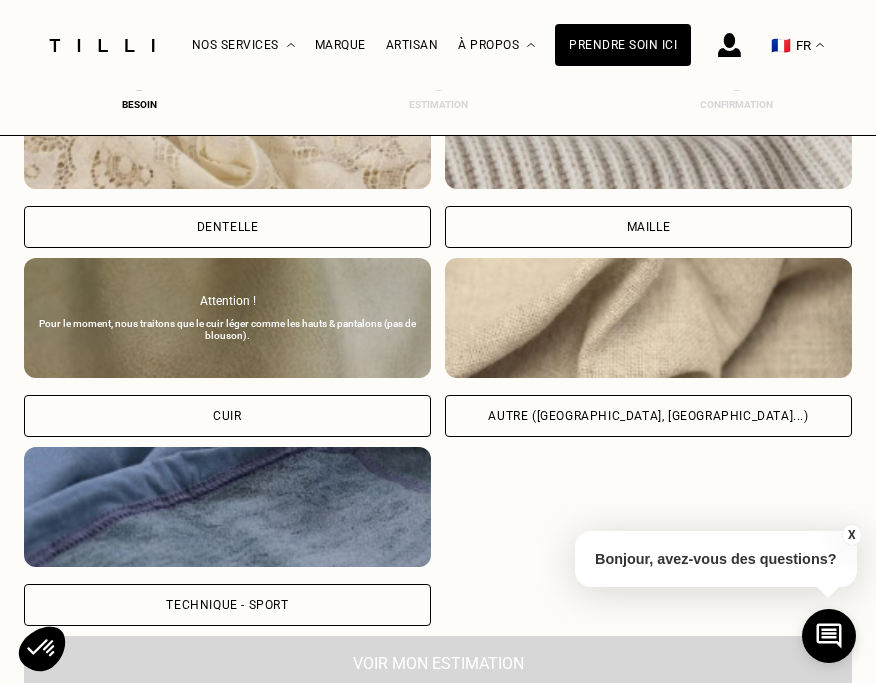 click on "Autre ([GEOGRAPHIC_DATA], [GEOGRAPHIC_DATA]...)" at bounding box center [648, 416] 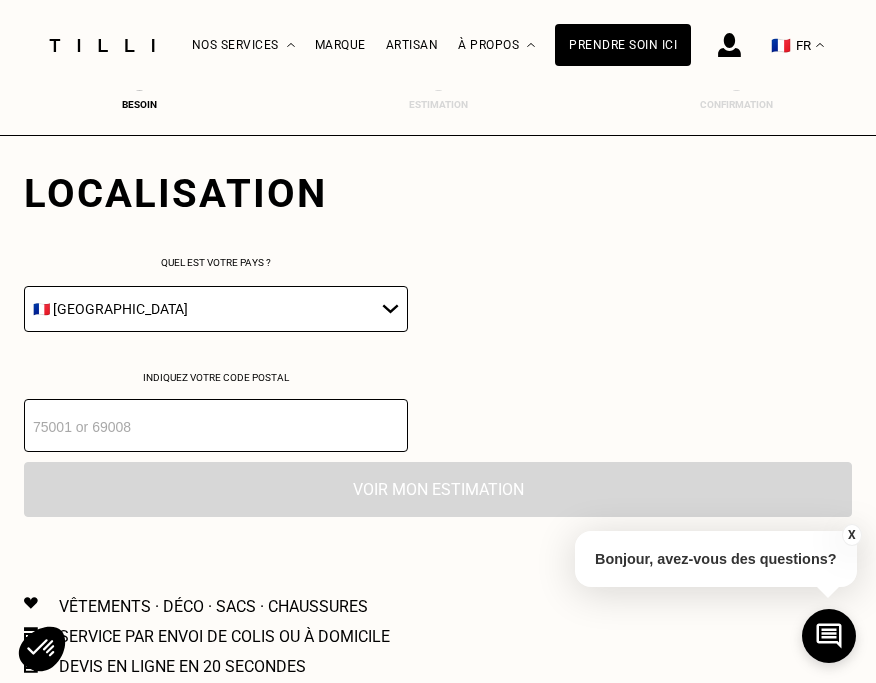 scroll, scrollTop: 2827, scrollLeft: 0, axis: vertical 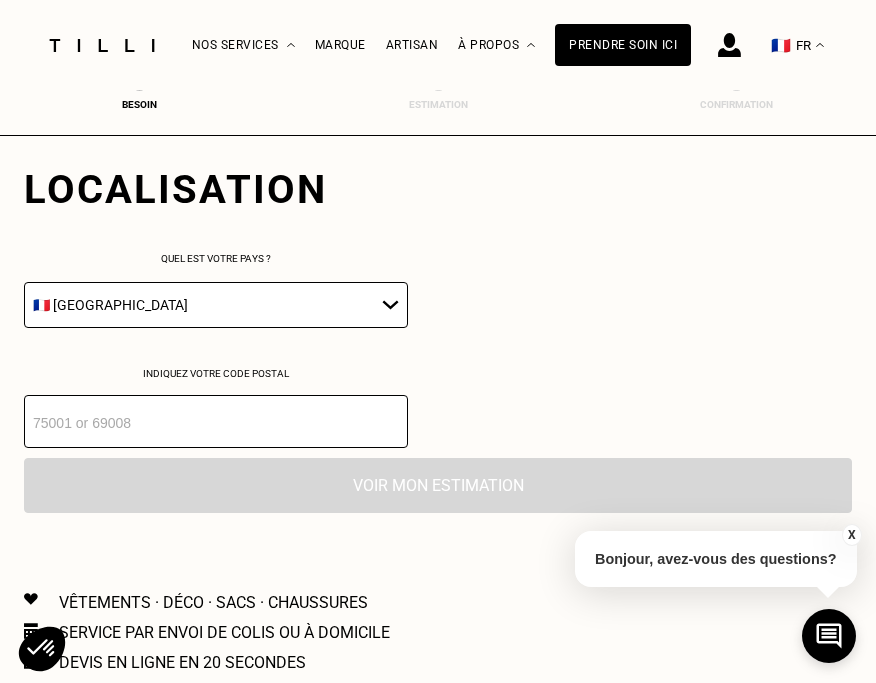 click at bounding box center [216, 421] 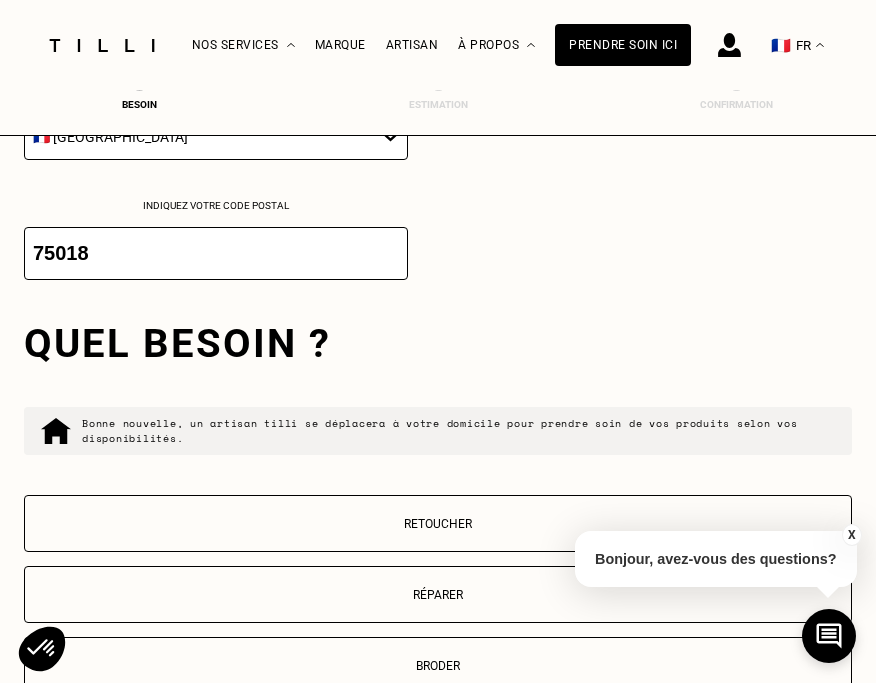 scroll, scrollTop: 3144, scrollLeft: 0, axis: vertical 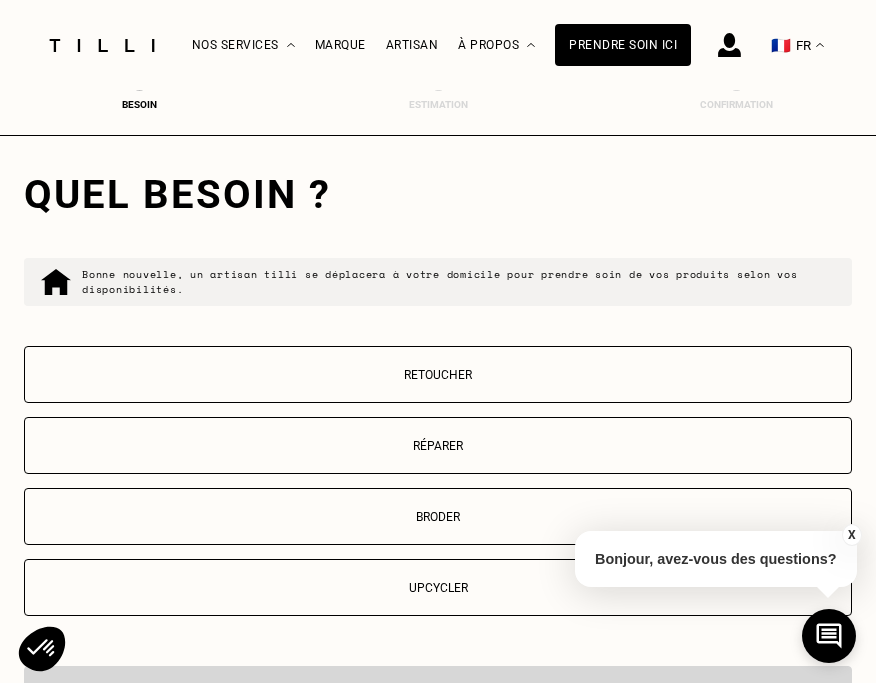 type on "75018" 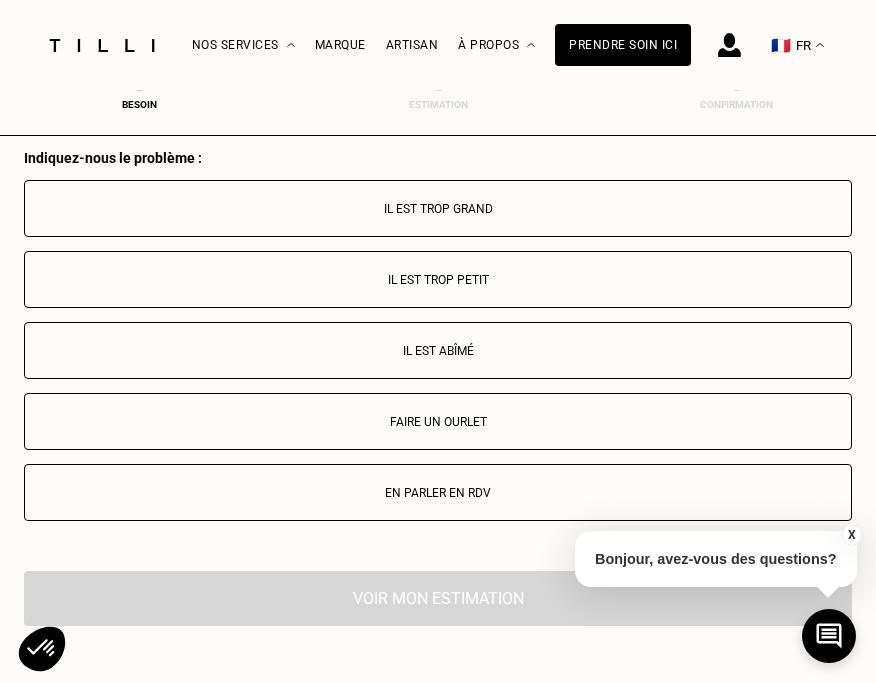 scroll, scrollTop: 3669, scrollLeft: 0, axis: vertical 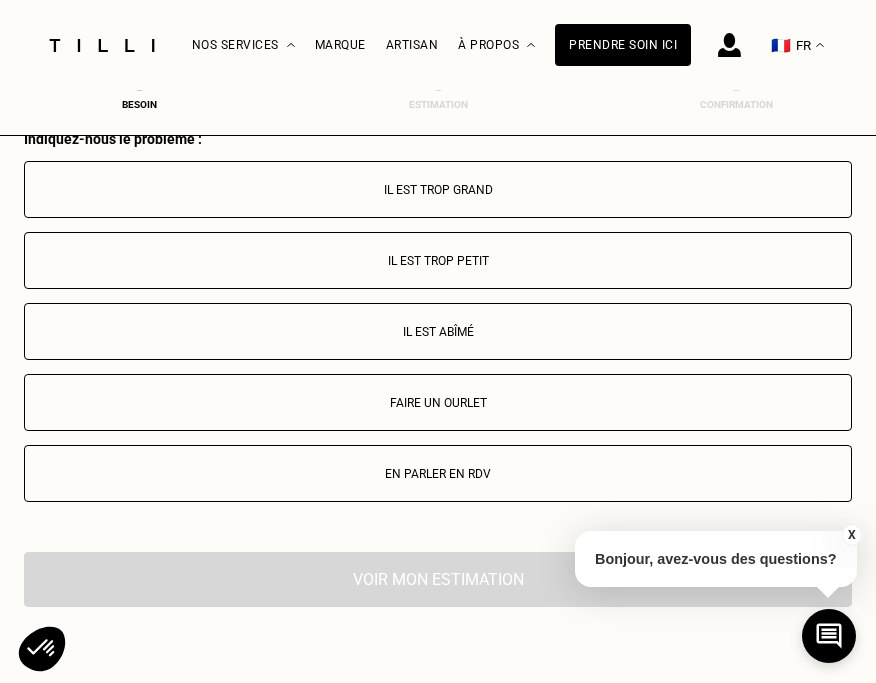 click on "Il est trop grand" at bounding box center [438, 190] 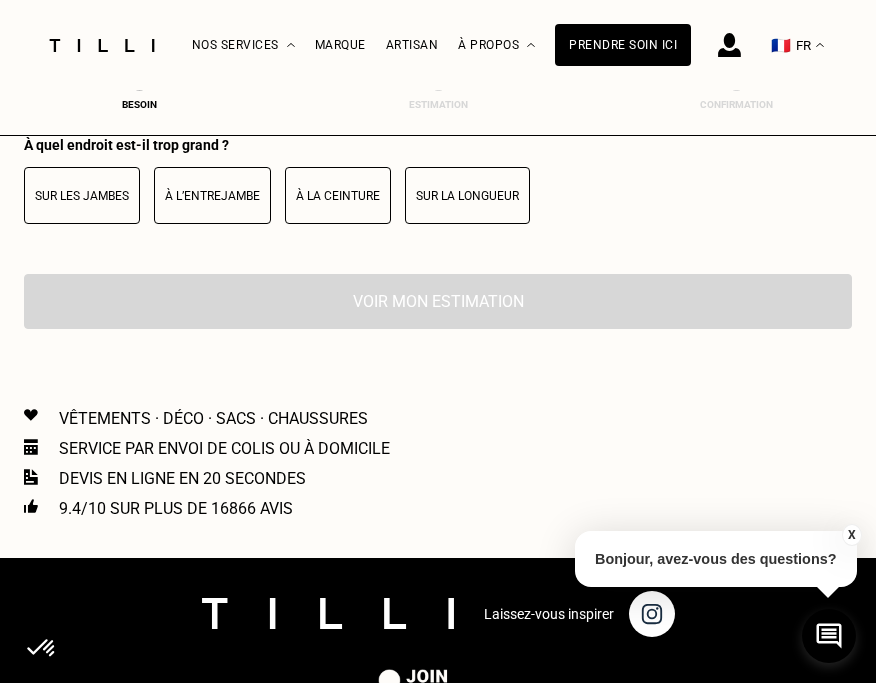scroll, scrollTop: 4081, scrollLeft: 0, axis: vertical 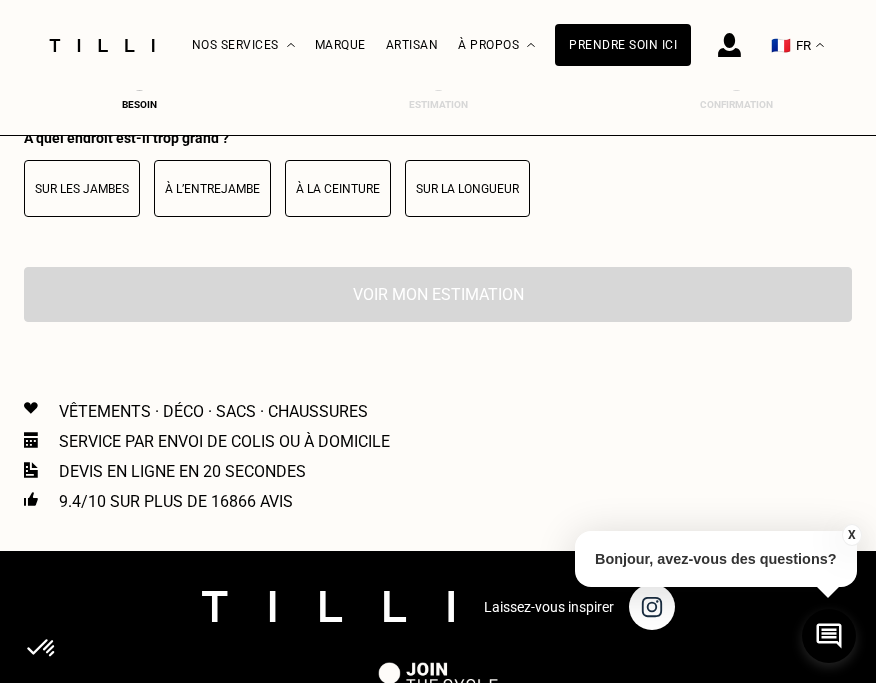 click on "Sur la longueur" at bounding box center (467, 189) 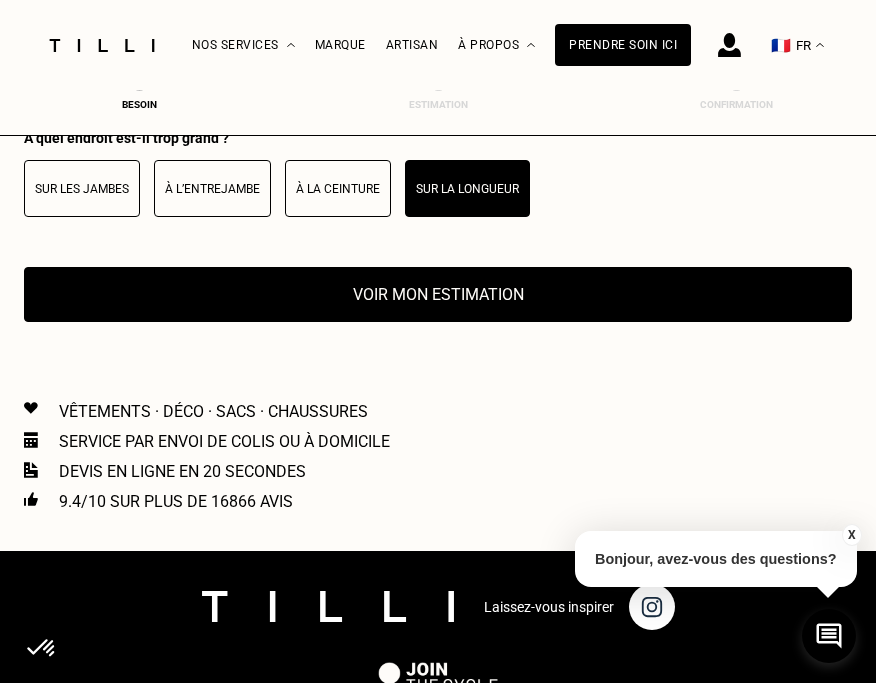 click on "Voir mon estimation" at bounding box center (438, 294) 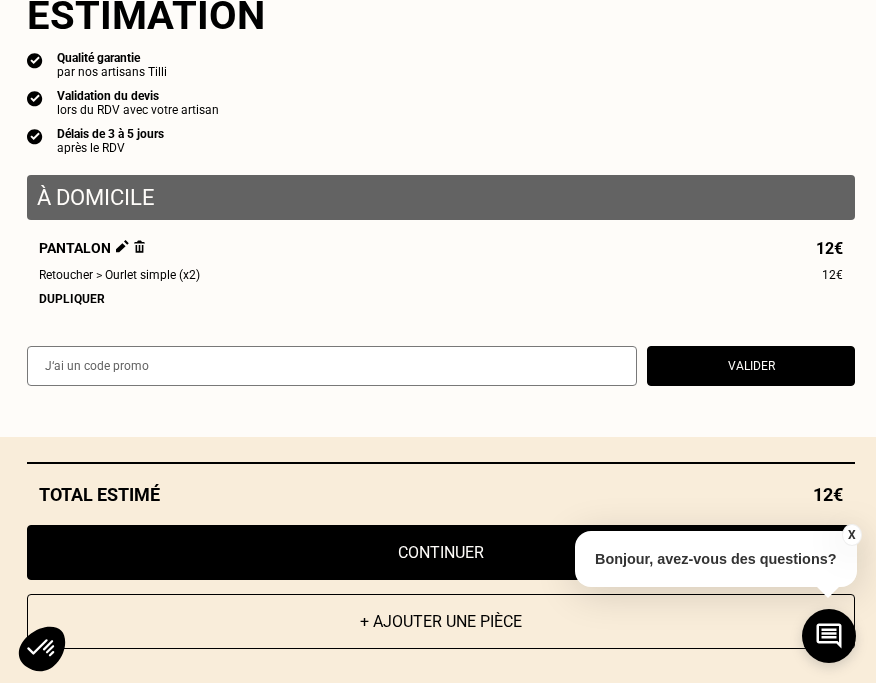 scroll, scrollTop: 4191, scrollLeft: 0, axis: vertical 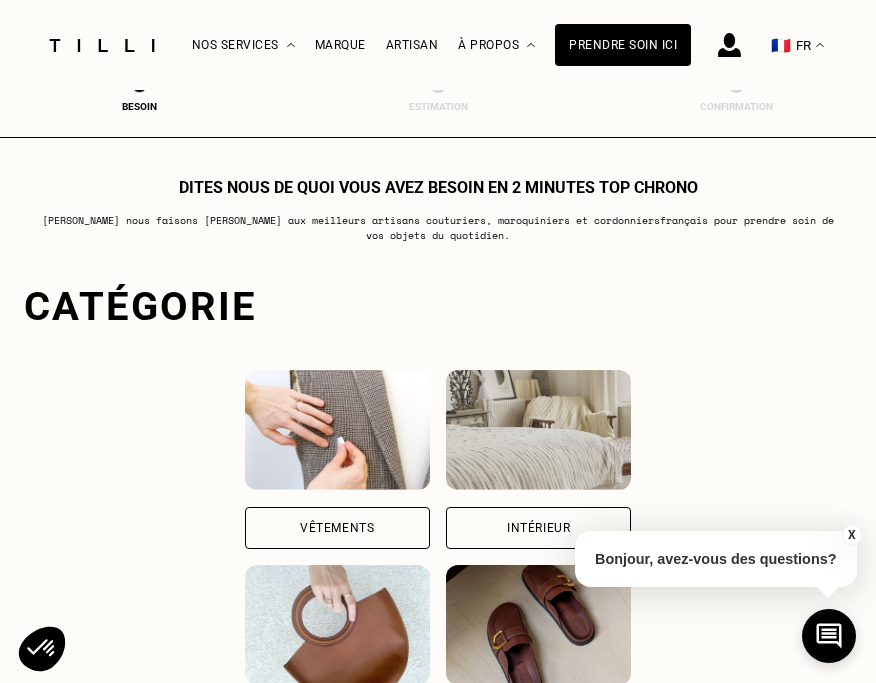 click on "Vêtements" at bounding box center (337, 528) 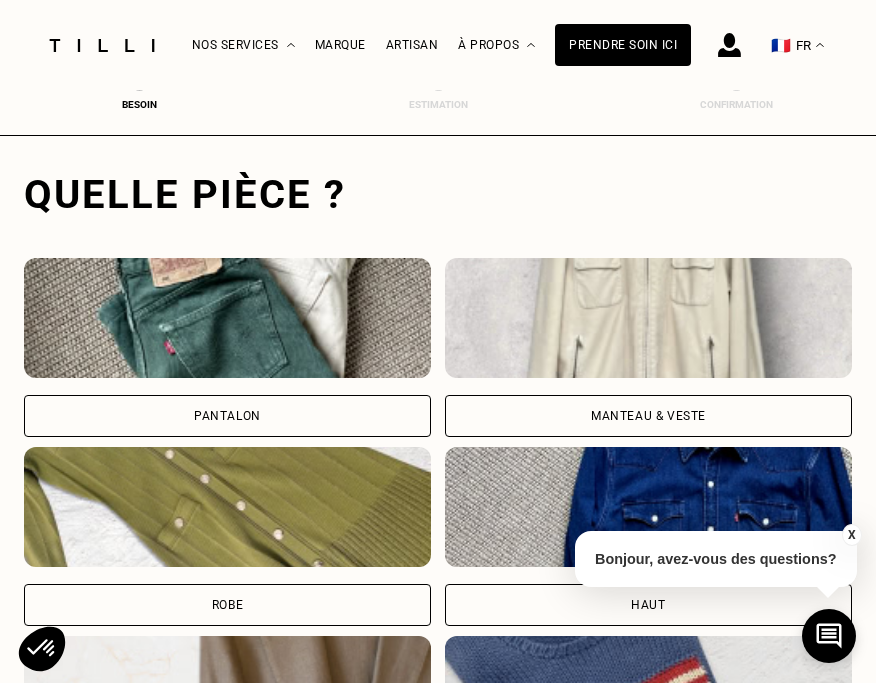 scroll, scrollTop: 756, scrollLeft: 0, axis: vertical 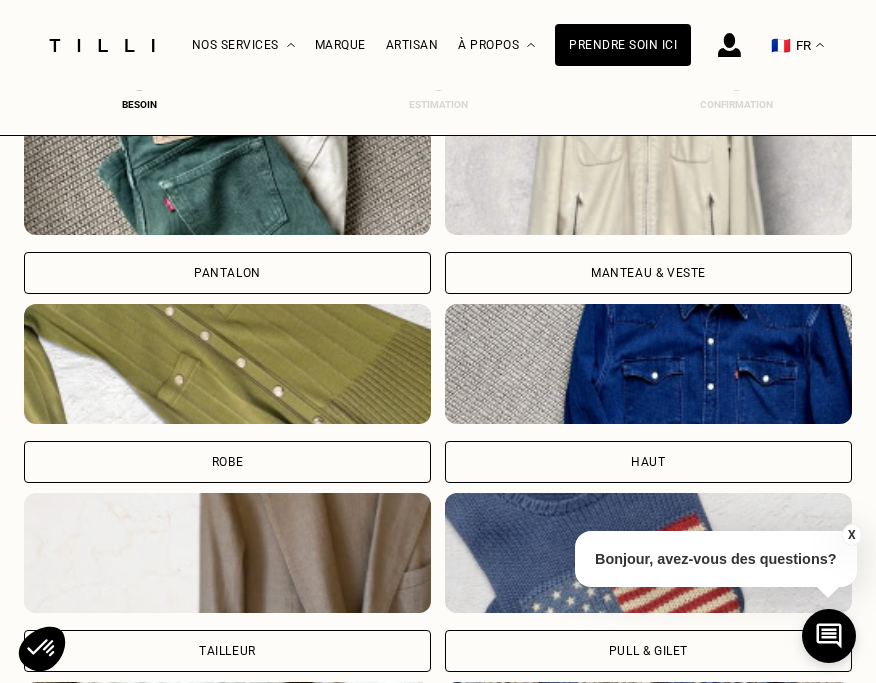 click at bounding box center [648, 364] 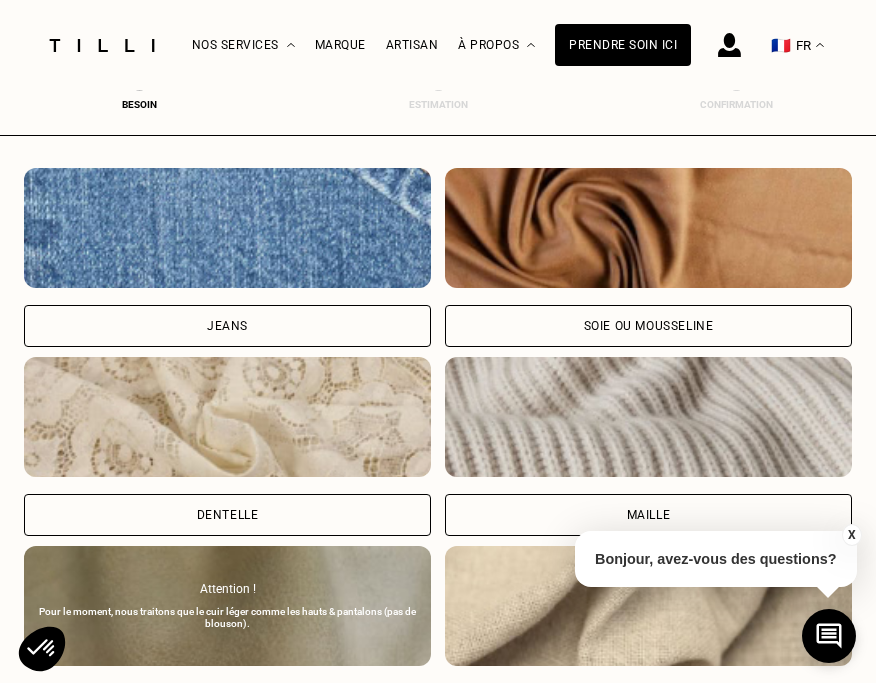 scroll, scrollTop: 2158, scrollLeft: 0, axis: vertical 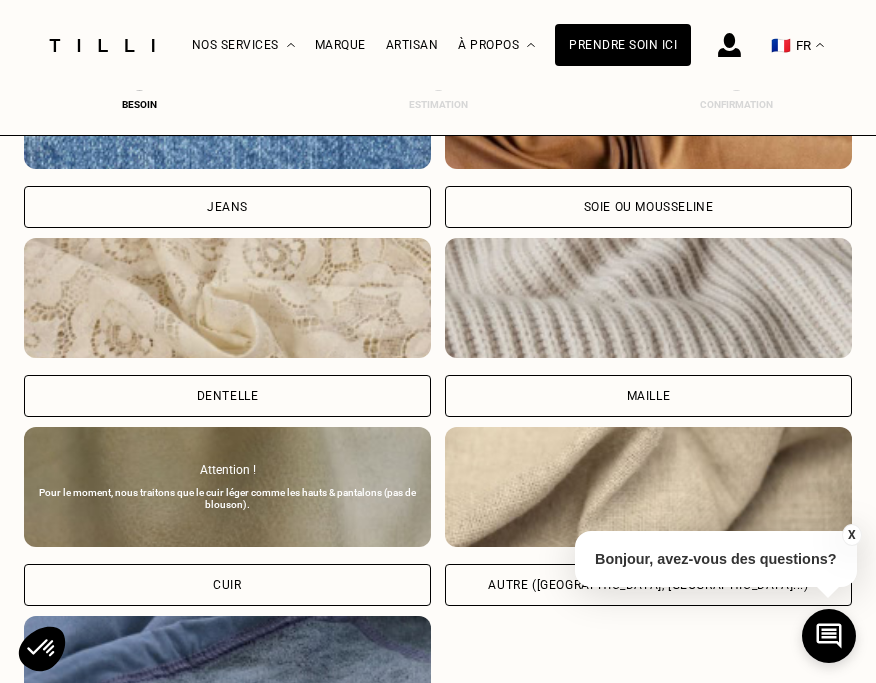 click on "Autre ([GEOGRAPHIC_DATA], [GEOGRAPHIC_DATA]...)" at bounding box center [648, 585] 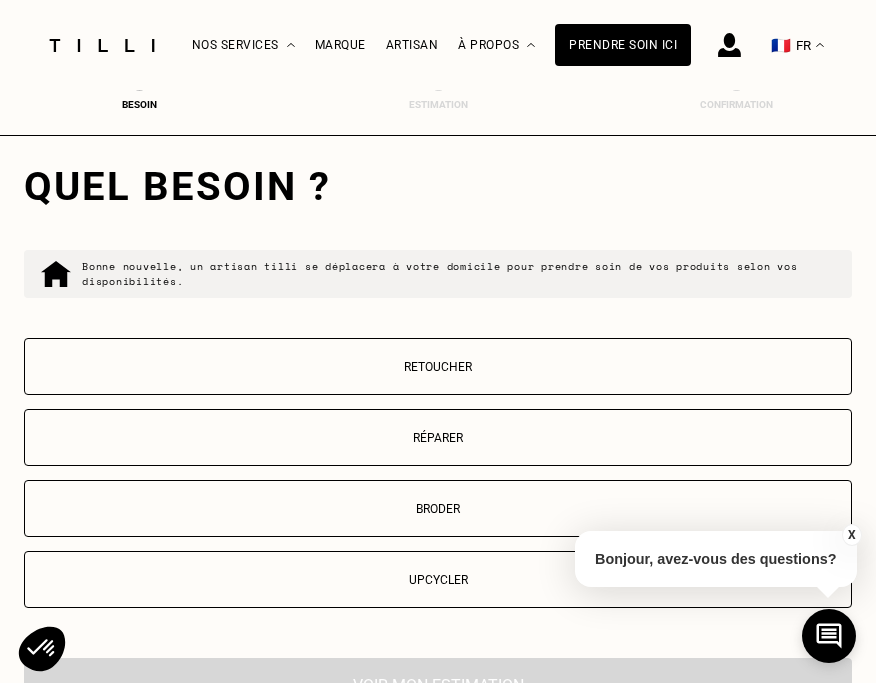 scroll, scrollTop: 3174, scrollLeft: 0, axis: vertical 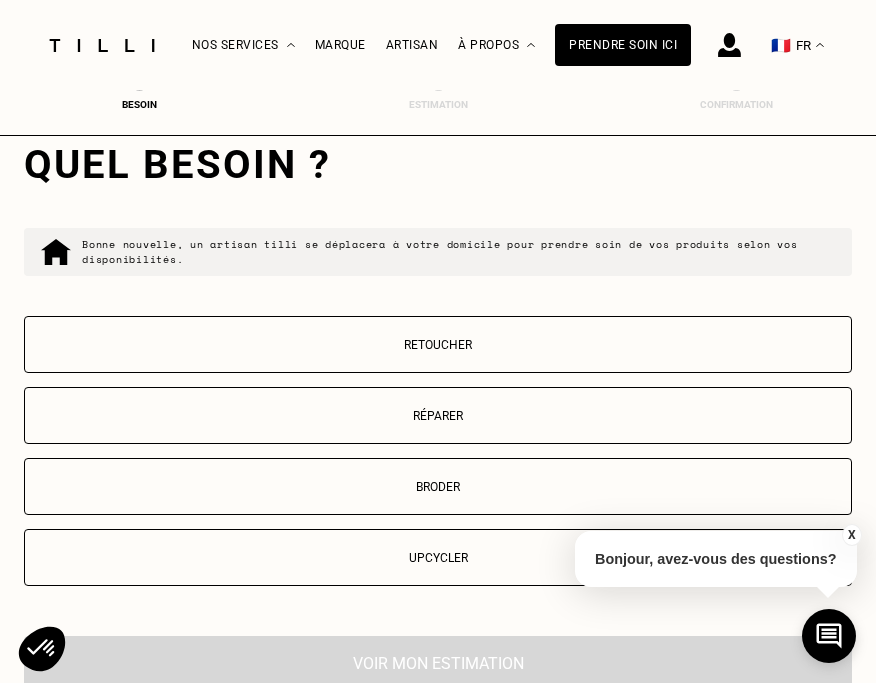 click on "Retoucher" at bounding box center [438, 345] 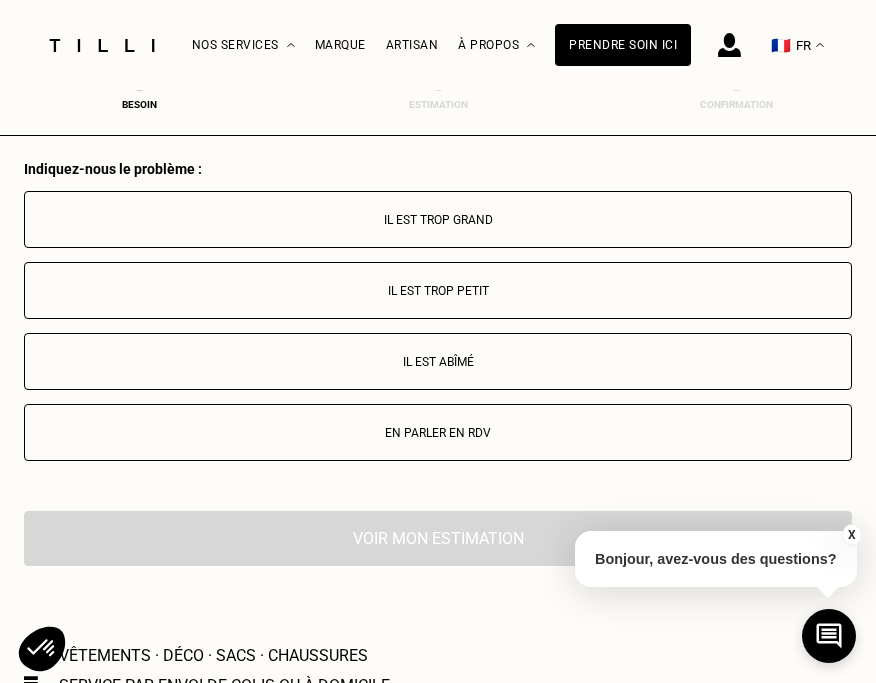 scroll, scrollTop: 3669, scrollLeft: 0, axis: vertical 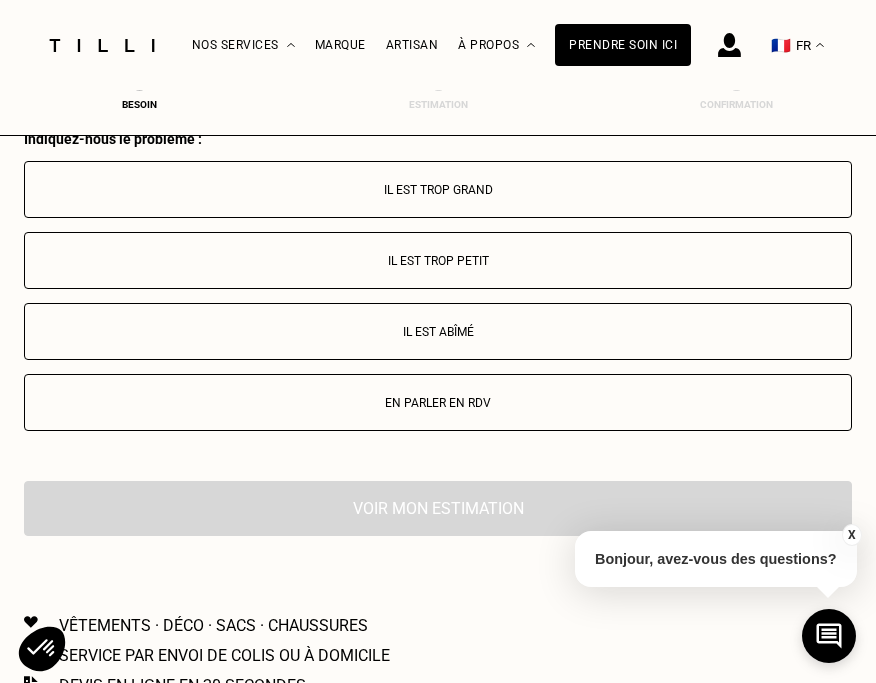 click on "Il est trop grand" at bounding box center [438, 189] 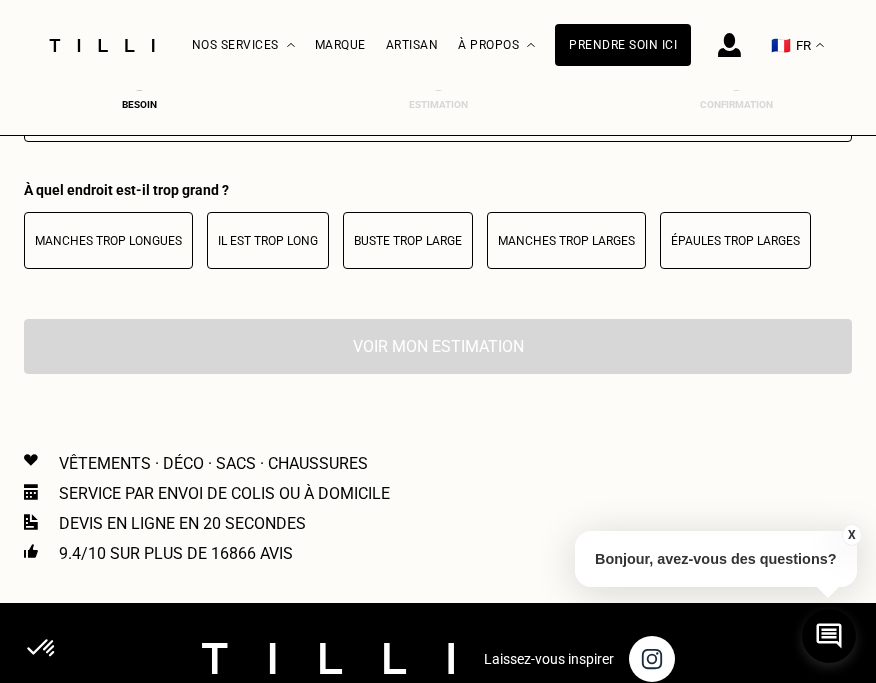 scroll, scrollTop: 4010, scrollLeft: 0, axis: vertical 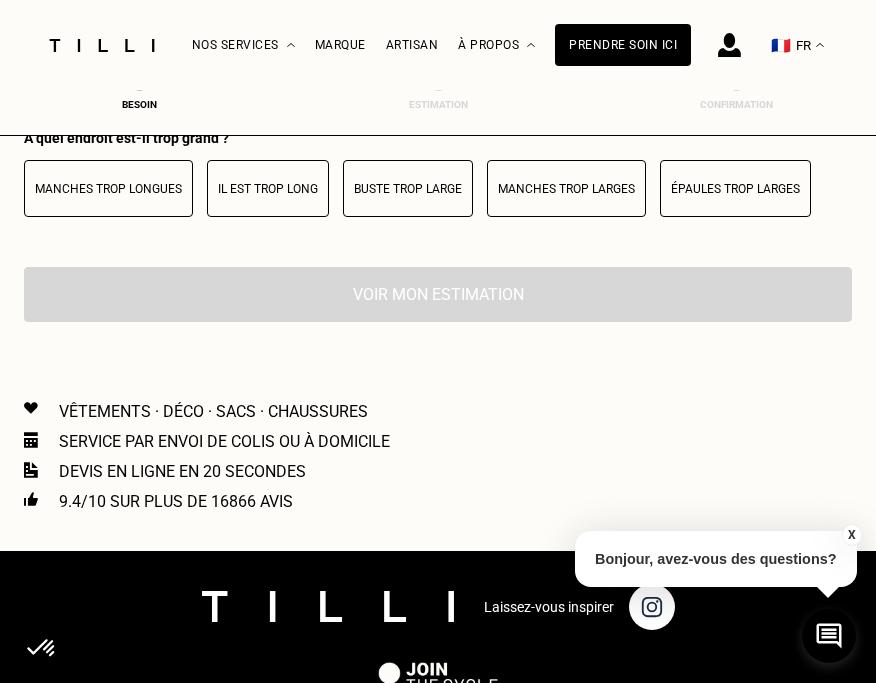 click on "Il est trop long" at bounding box center [268, 188] 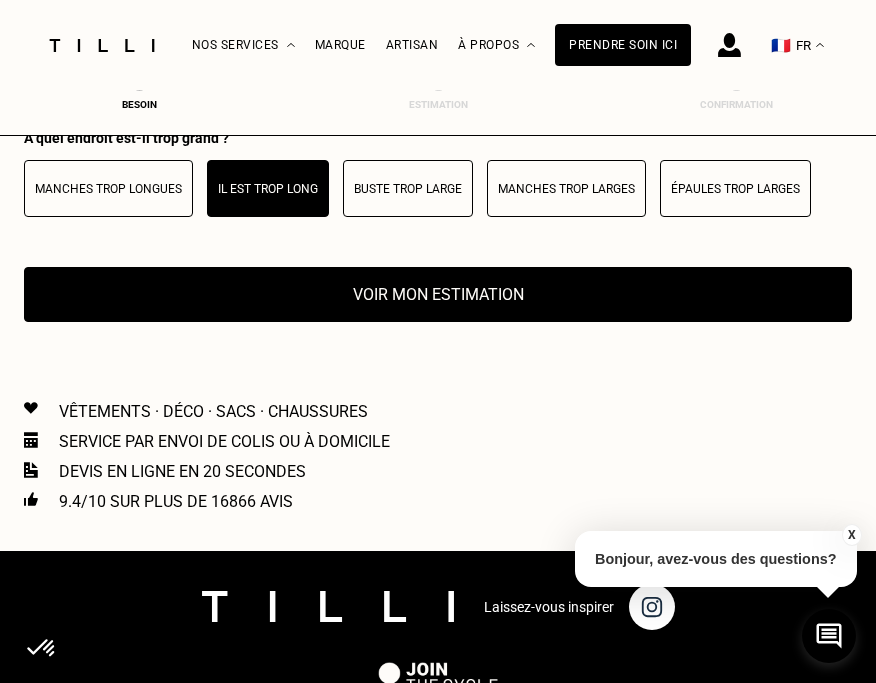click on "Voir mon estimation" at bounding box center (438, 294) 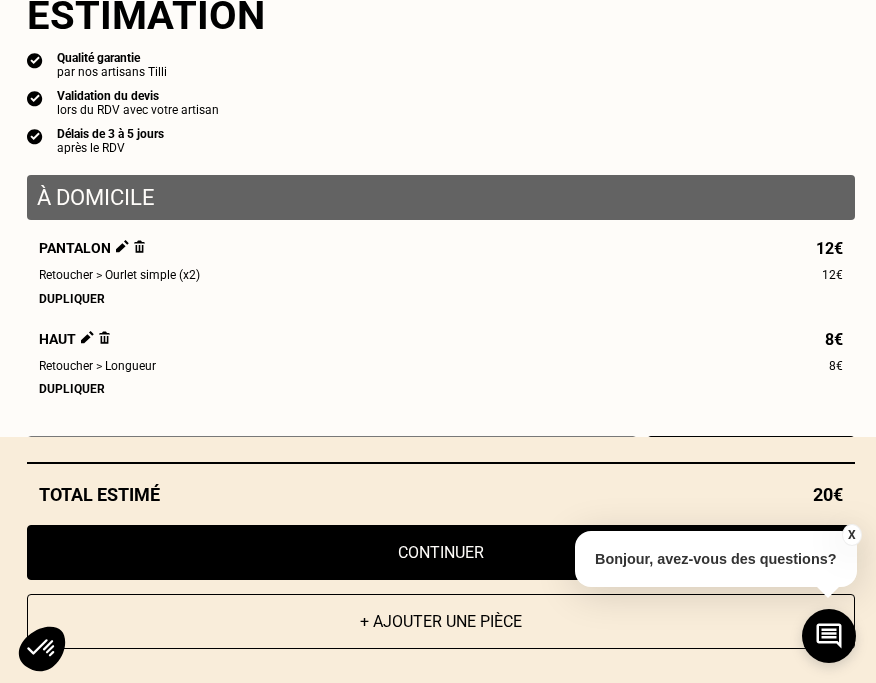 scroll, scrollTop: 60, scrollLeft: 0, axis: vertical 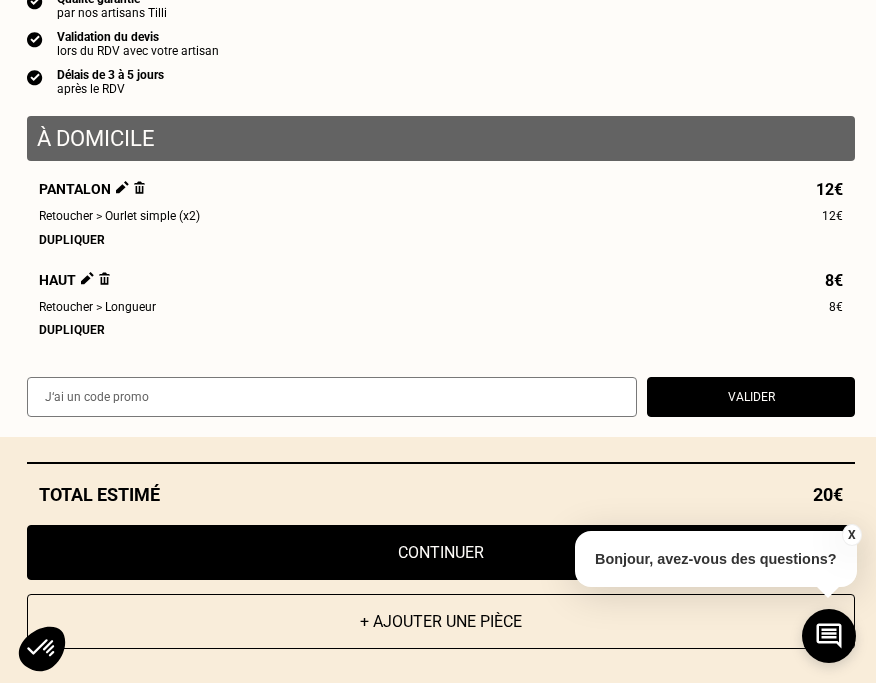 click on "+ Ajouter une pièce" at bounding box center (441, 621) 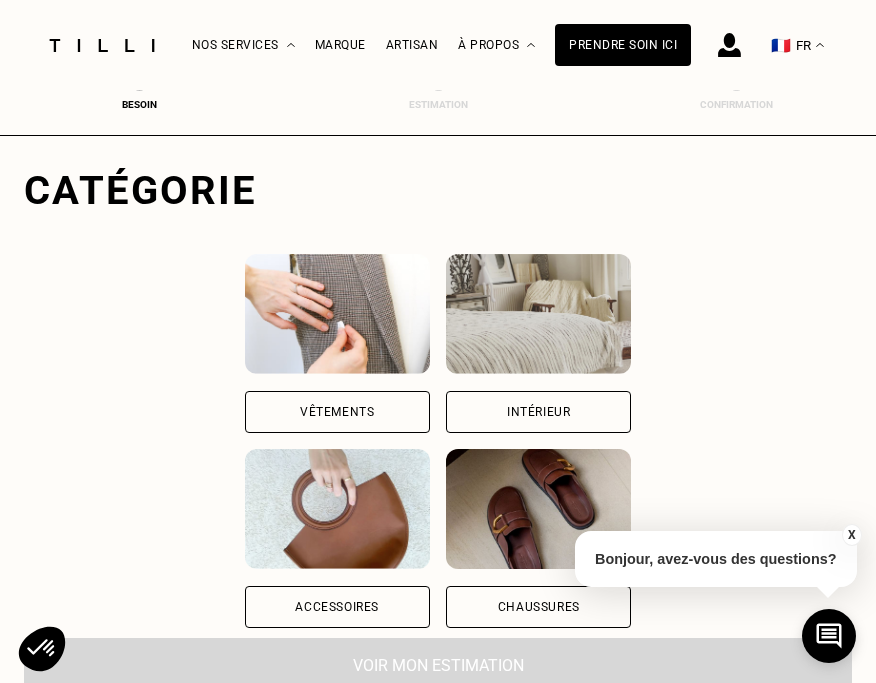 scroll, scrollTop: 129, scrollLeft: 0, axis: vertical 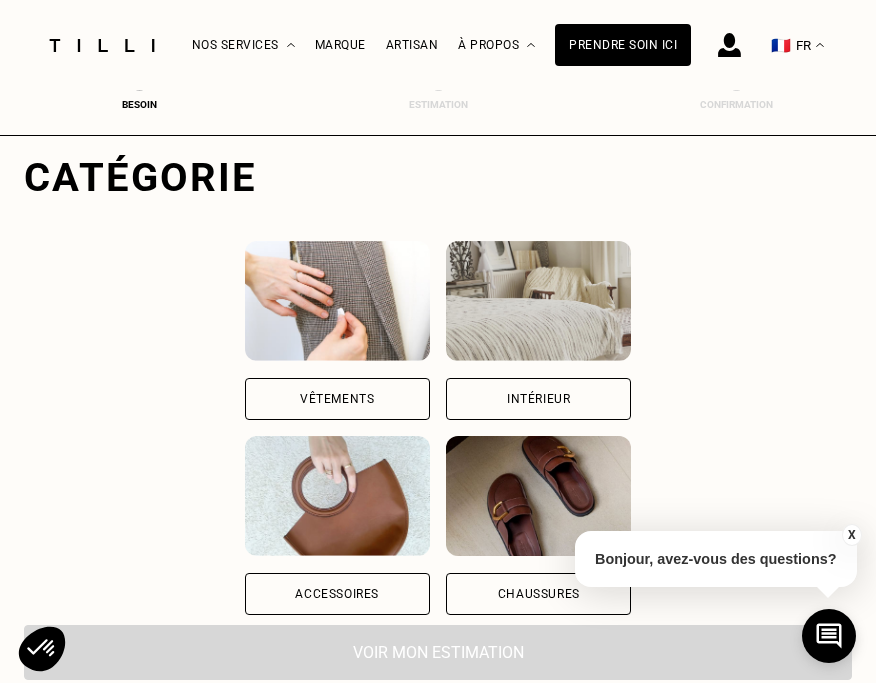 click on "Vêtements" at bounding box center (337, 399) 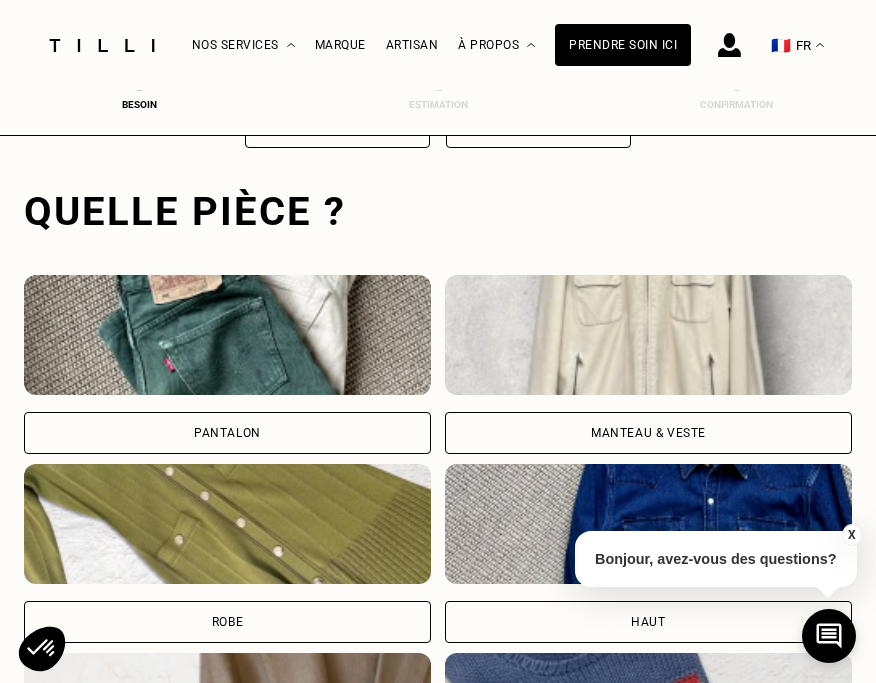 scroll, scrollTop: 614, scrollLeft: 0, axis: vertical 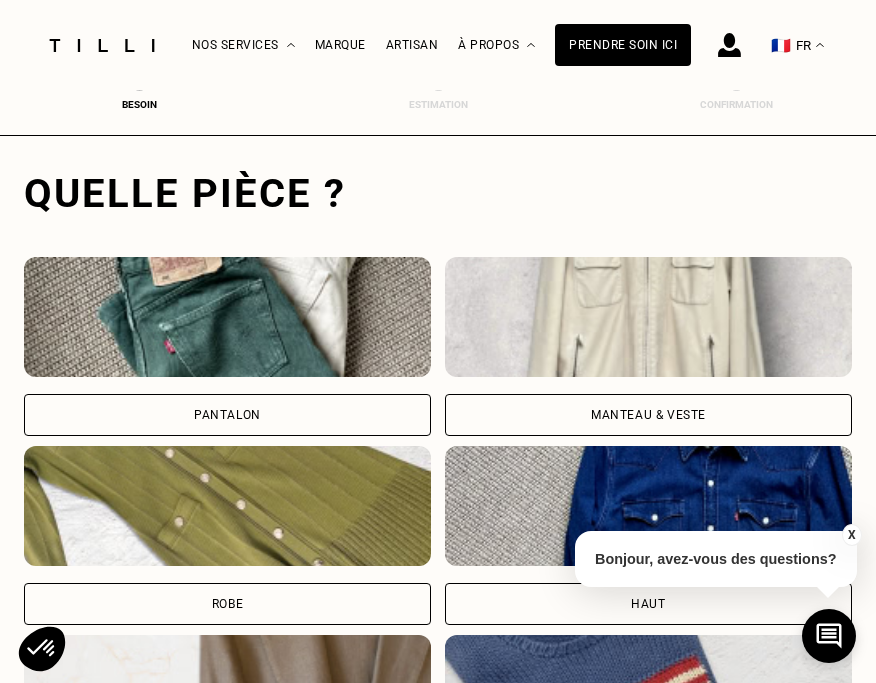 click on "Pantalon" at bounding box center [227, 346] 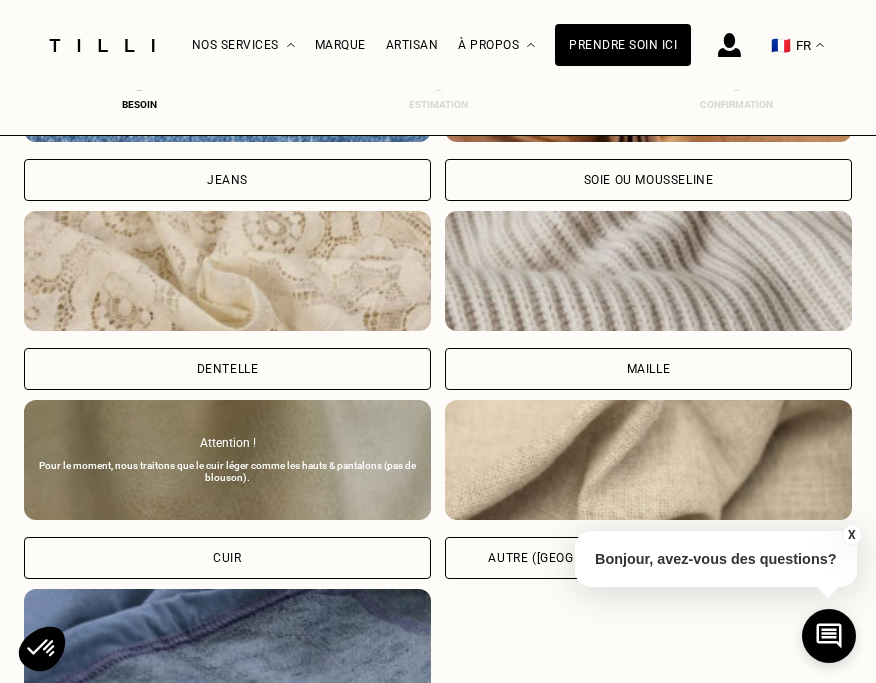 scroll, scrollTop: 2238, scrollLeft: 0, axis: vertical 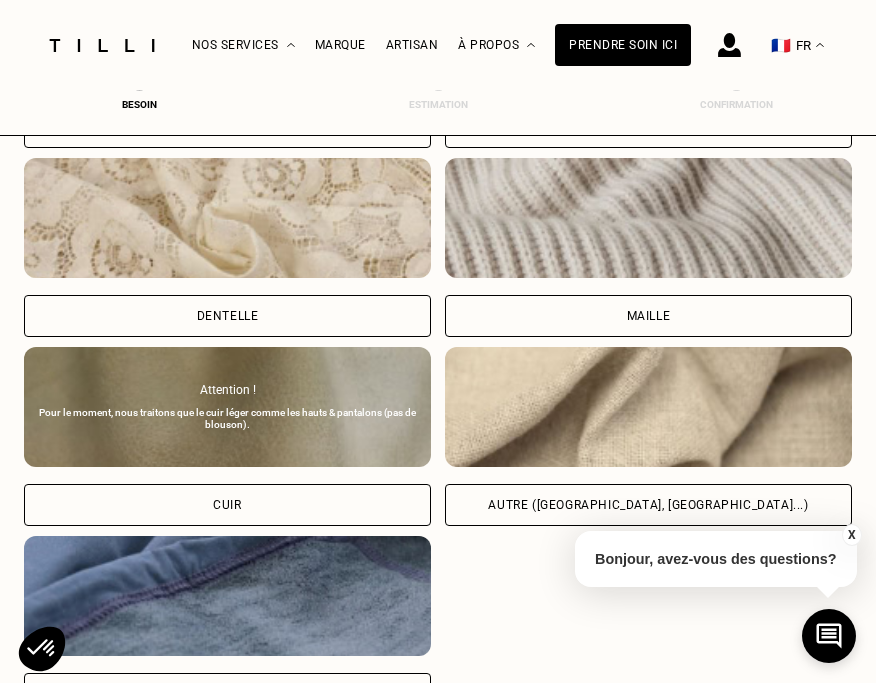 click on "Autre ([GEOGRAPHIC_DATA], [GEOGRAPHIC_DATA]...)" at bounding box center [648, 505] 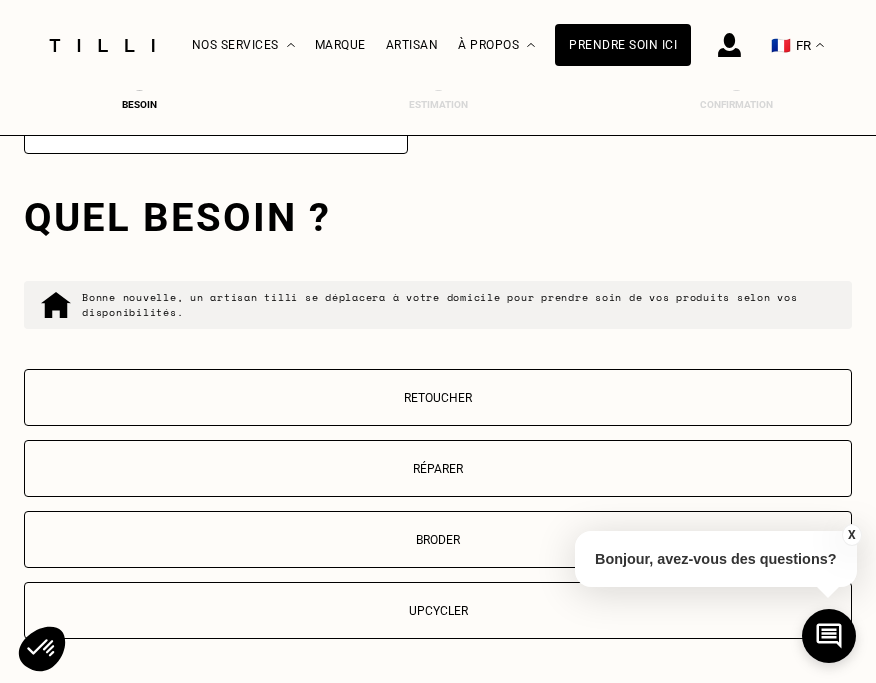scroll, scrollTop: 3320, scrollLeft: 0, axis: vertical 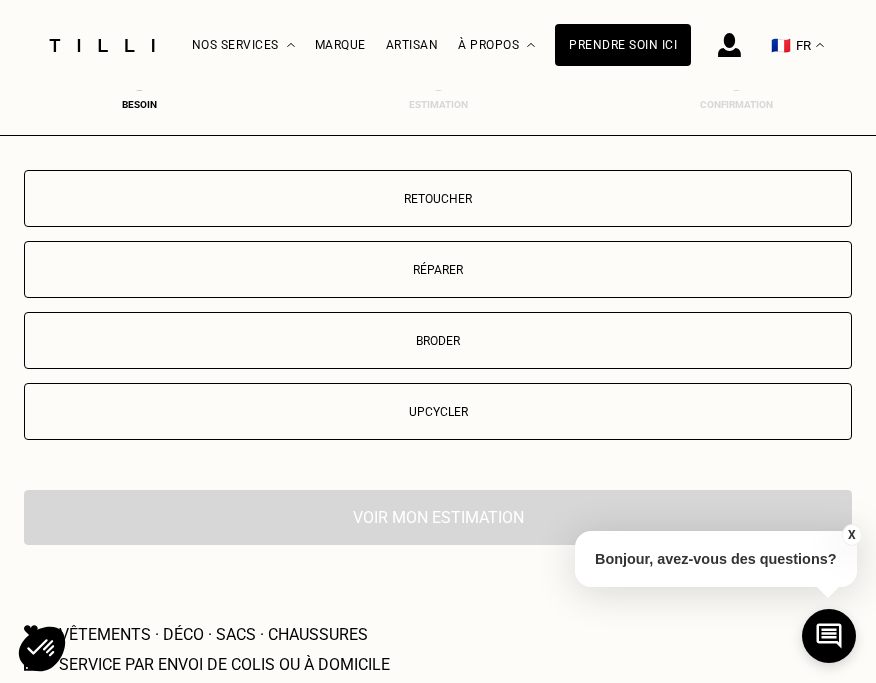 click on "Retoucher" at bounding box center (438, 198) 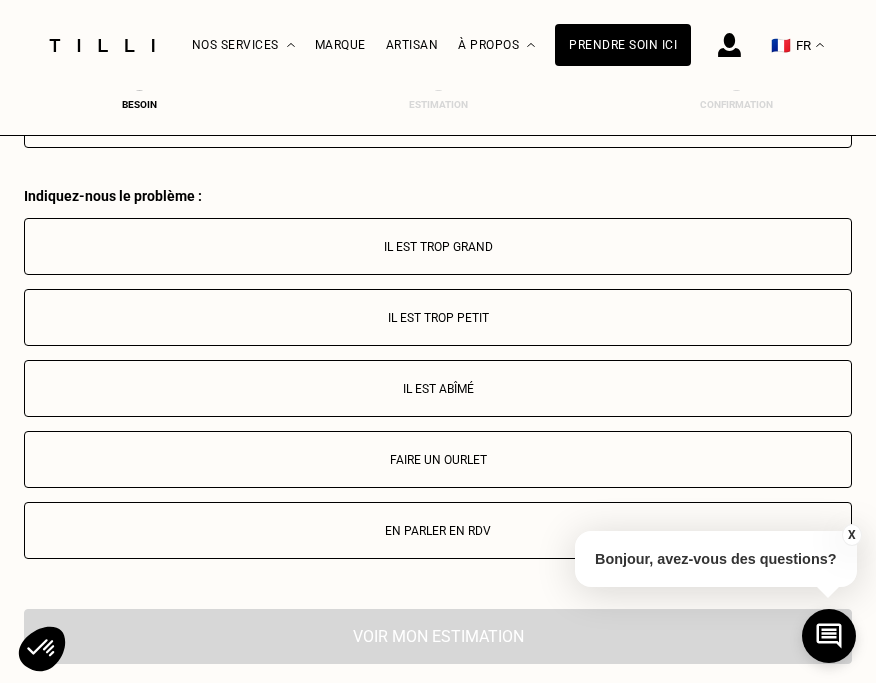 scroll, scrollTop: 3669, scrollLeft: 0, axis: vertical 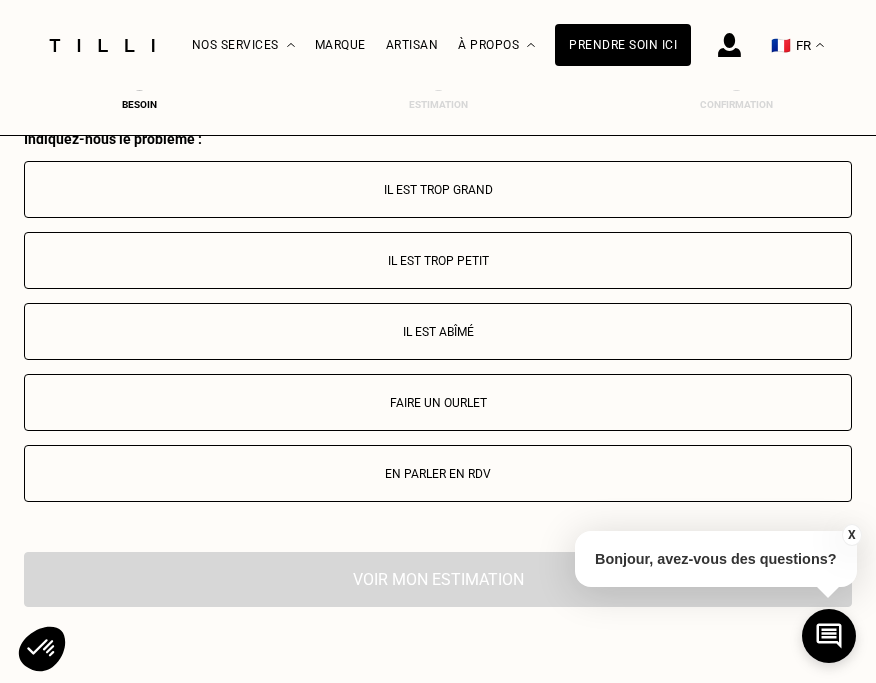 click on "Il est trop grand" at bounding box center [438, 189] 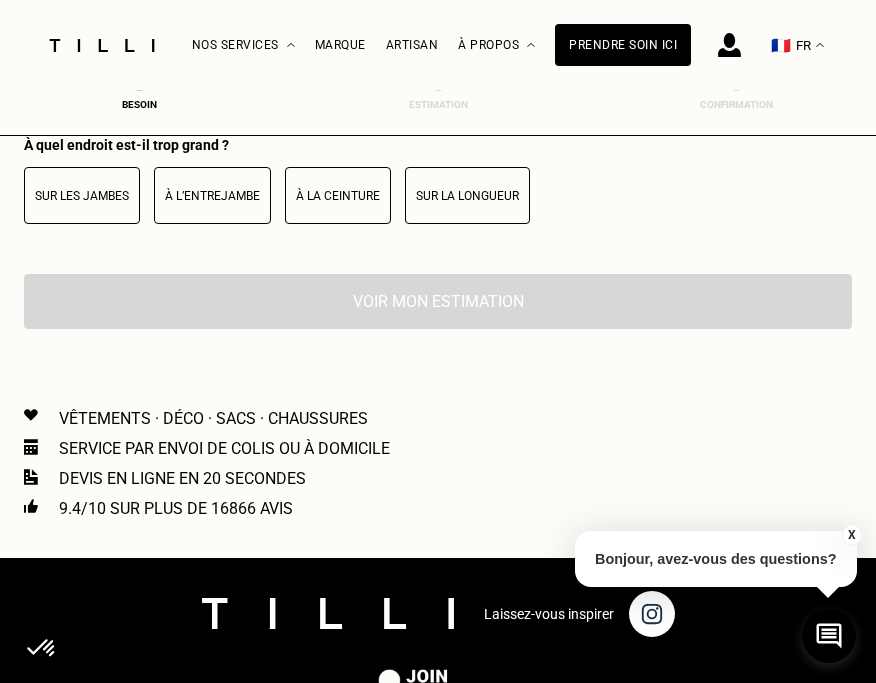 scroll, scrollTop: 4081, scrollLeft: 0, axis: vertical 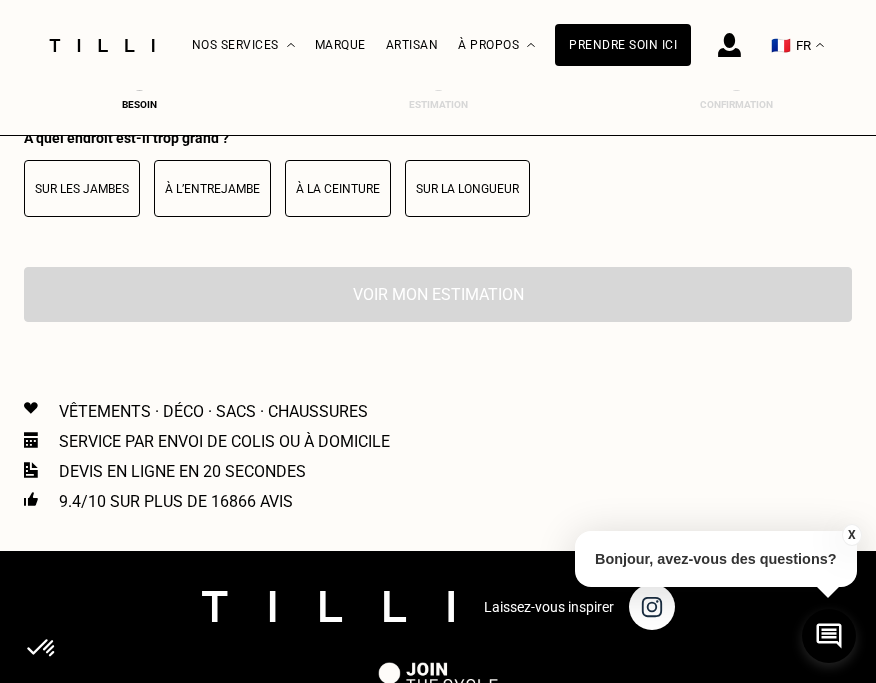 click on "Sur la longueur" at bounding box center [467, 188] 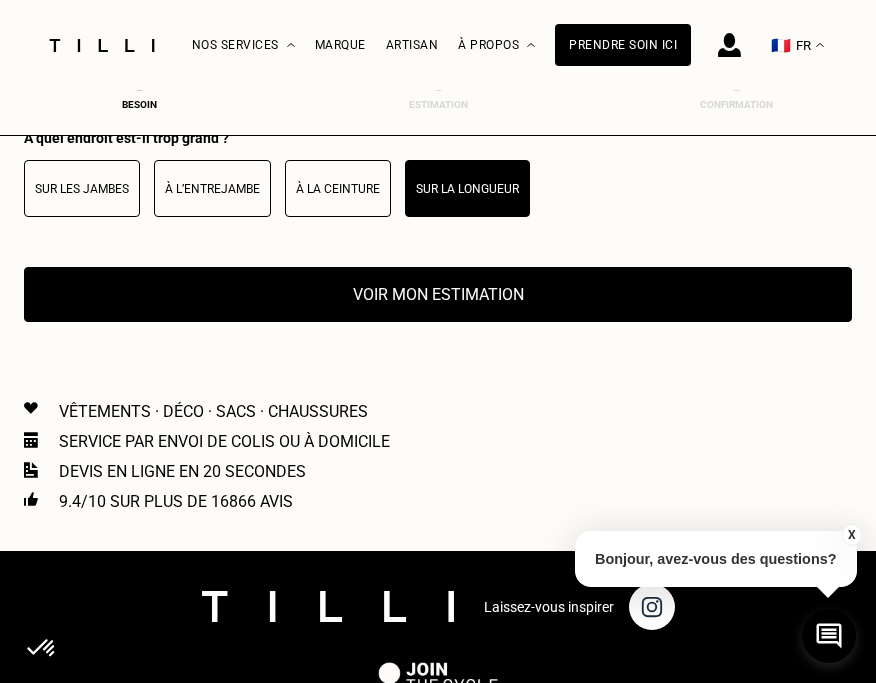 click on "Voir mon estimation" at bounding box center [438, 294] 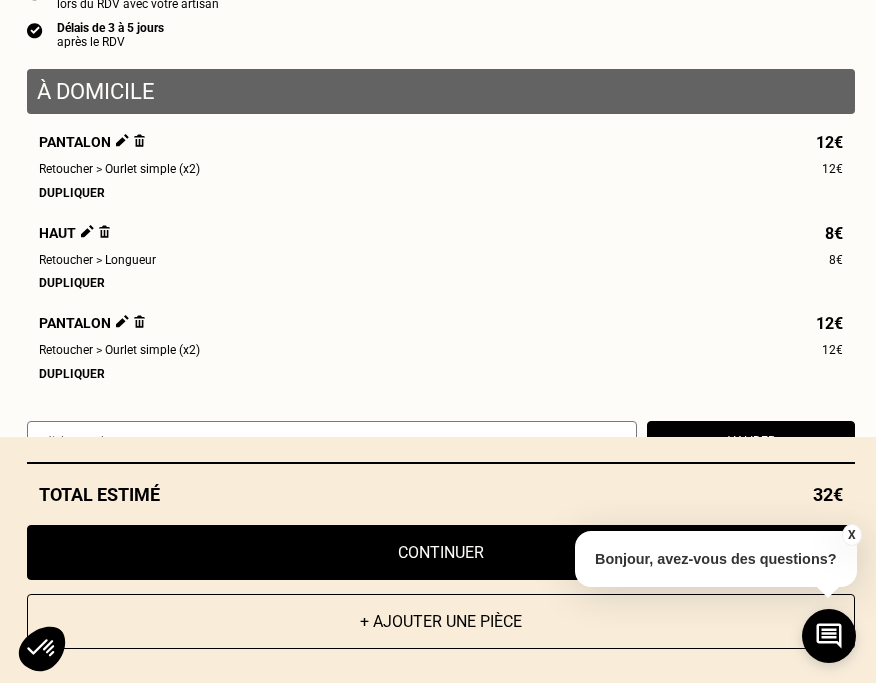 scroll, scrollTop: 150, scrollLeft: 0, axis: vertical 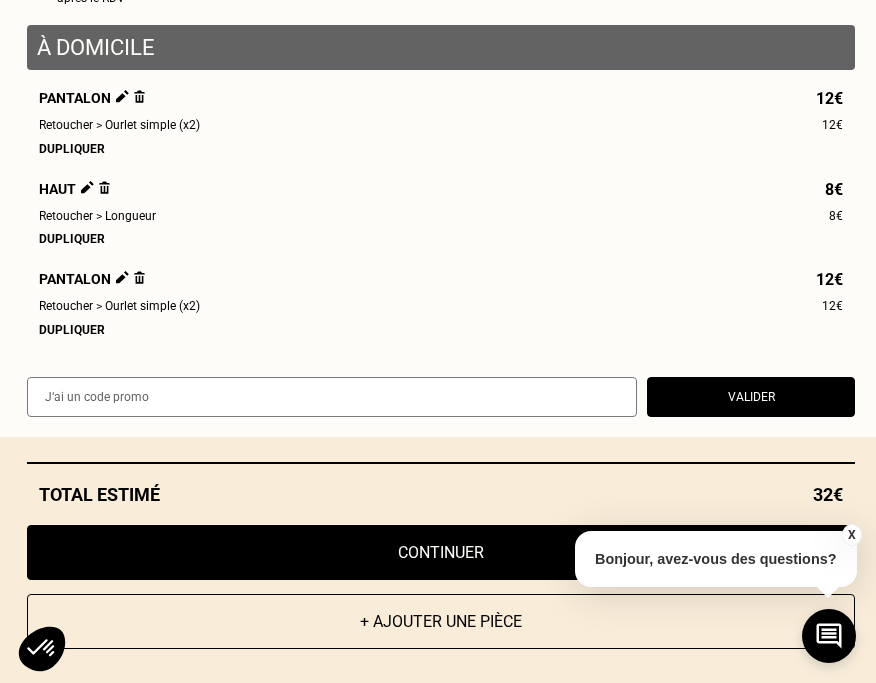 click on "Continuer" at bounding box center (441, 552) 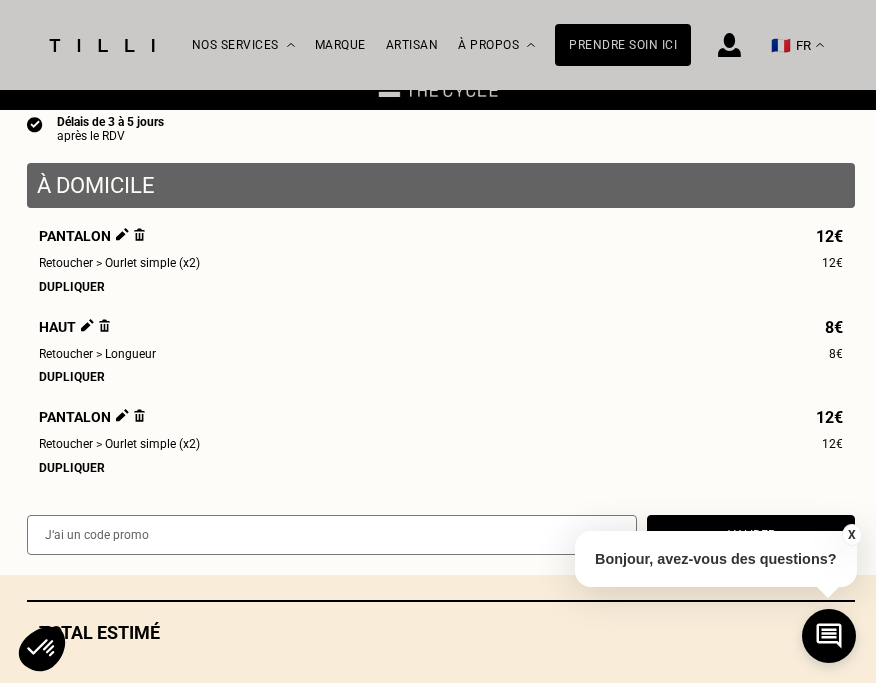 scroll, scrollTop: 1084, scrollLeft: 0, axis: vertical 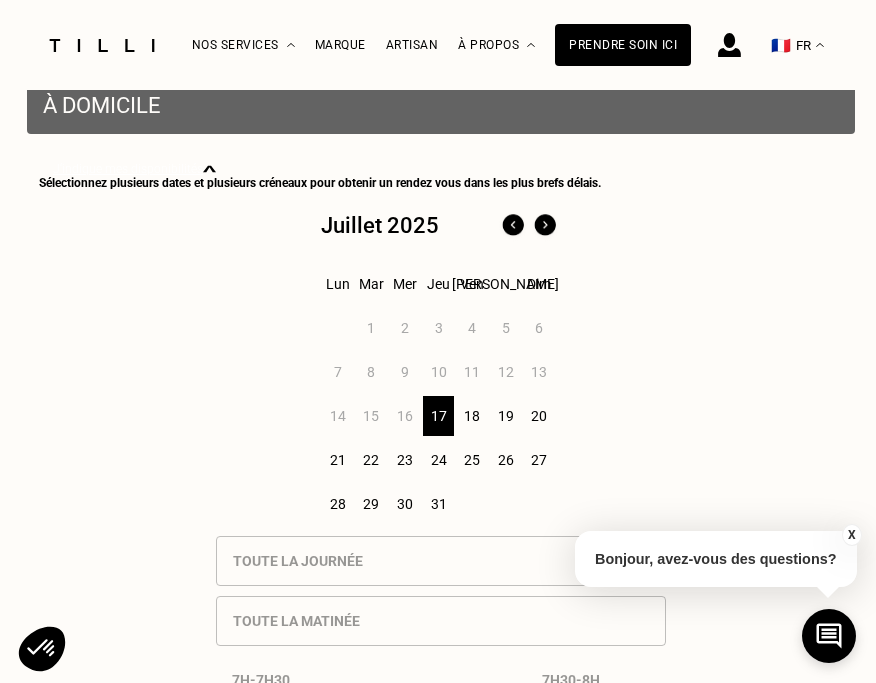 click on "19" at bounding box center [505, 416] 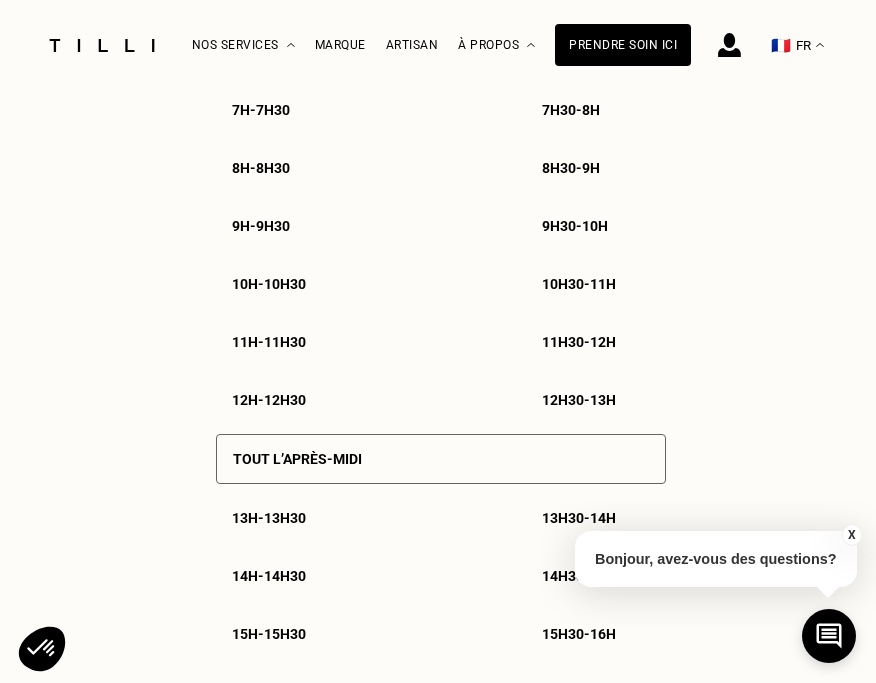 scroll, scrollTop: 1476, scrollLeft: 0, axis: vertical 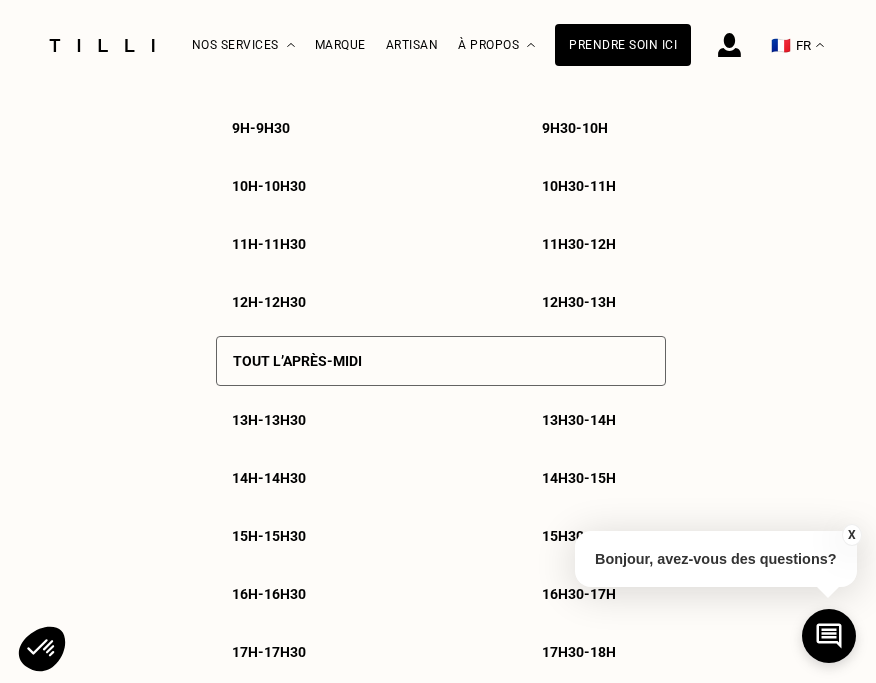 click on "14h30  -  15h" at bounding box center (596, 478) 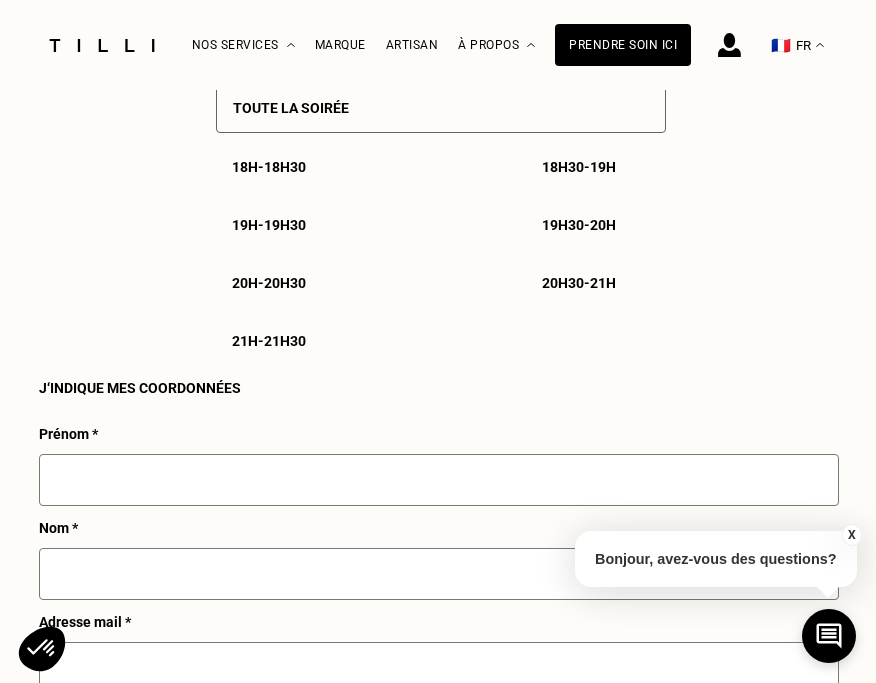scroll, scrollTop: 2199, scrollLeft: 0, axis: vertical 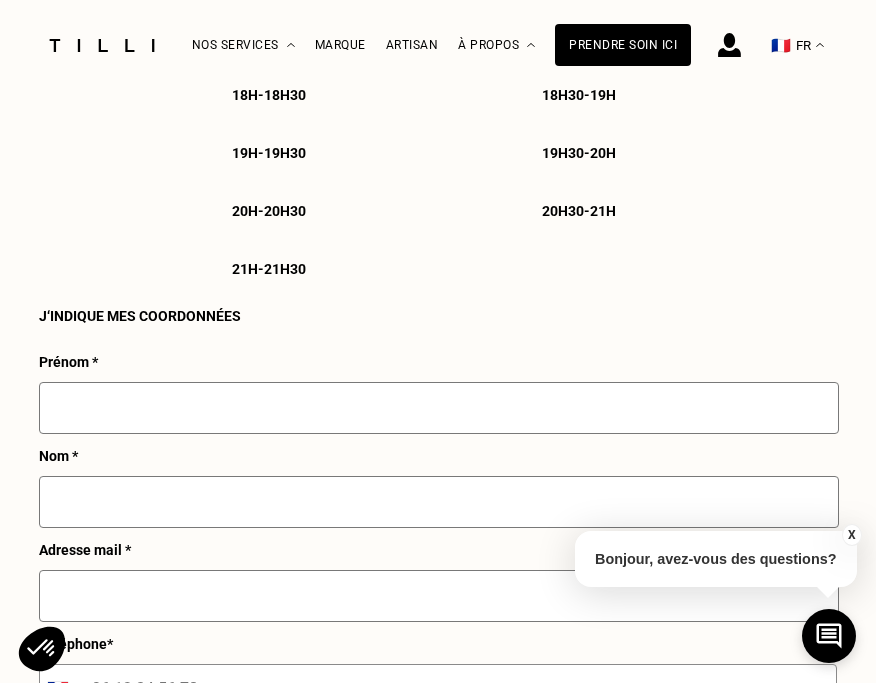click at bounding box center (439, 408) 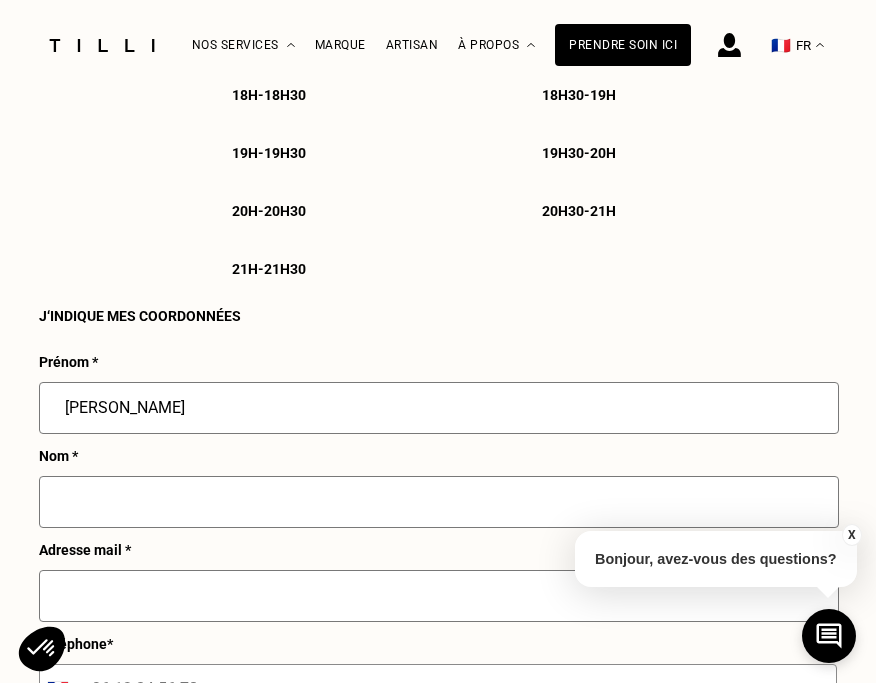 type on "SLEIGH" 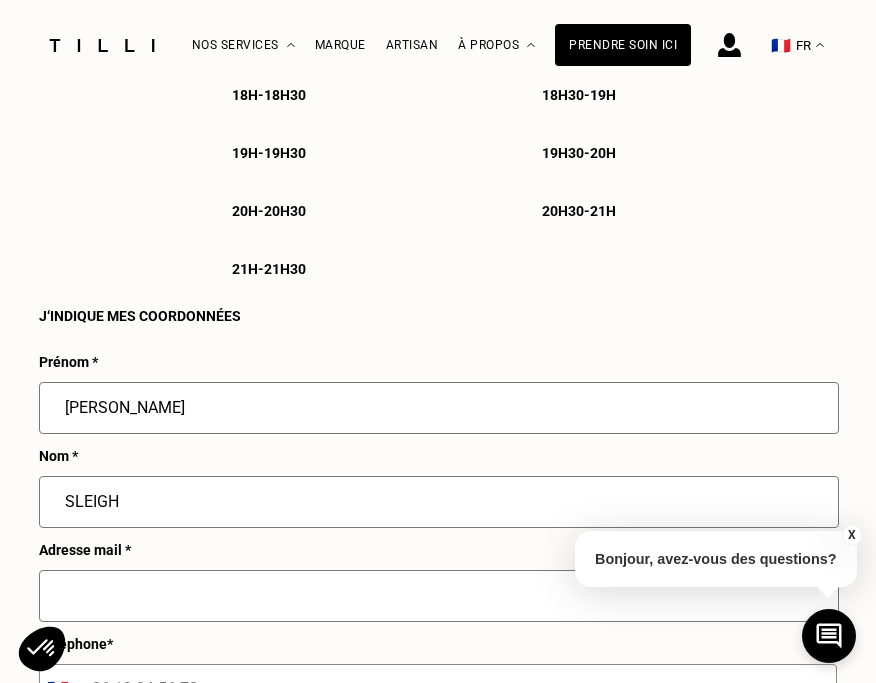 type on "[EMAIL_ADDRESS][DOMAIN_NAME]" 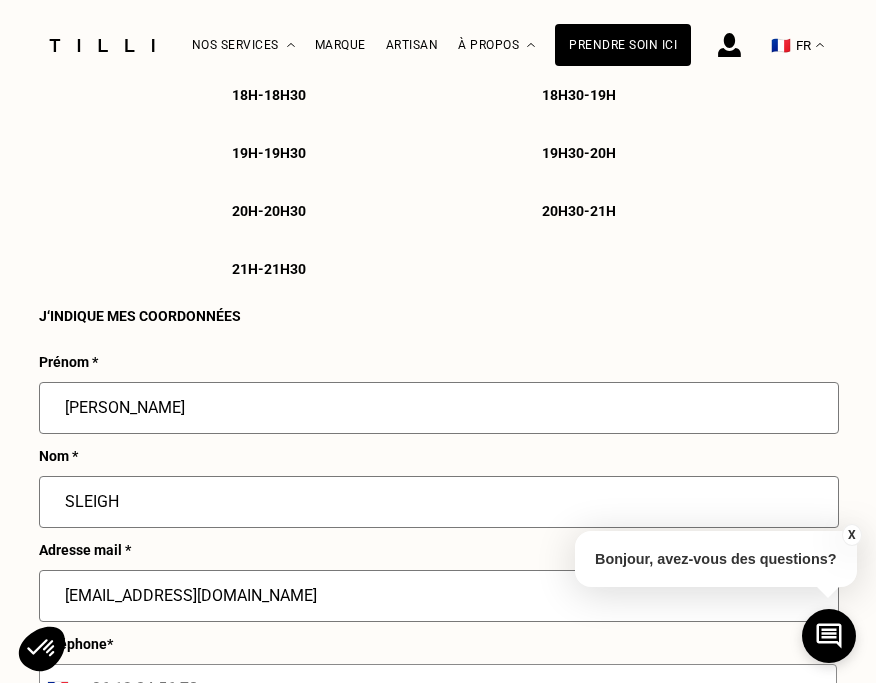 type on "06 81 18 15 29" 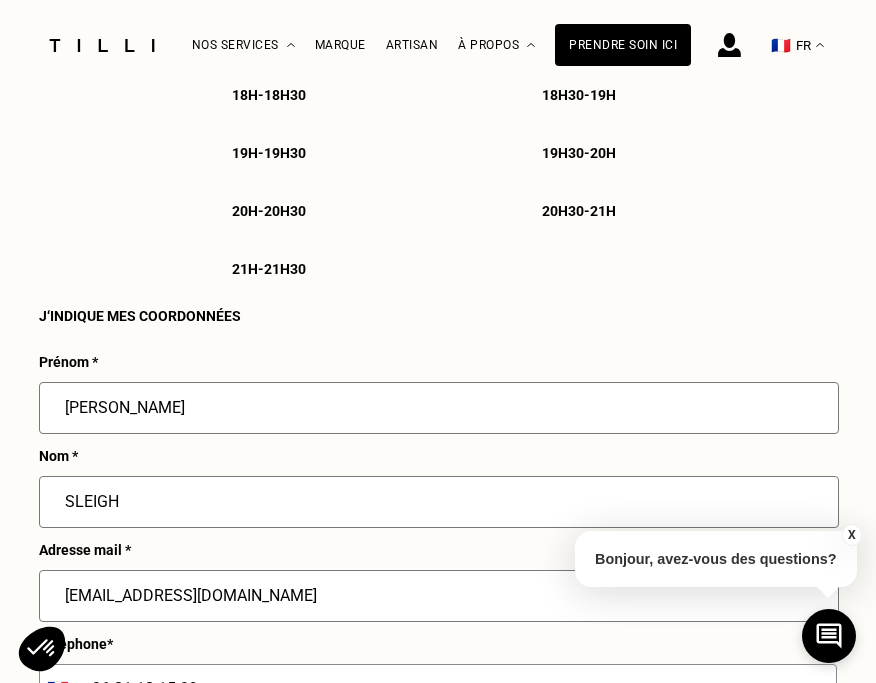 type on "[STREET_ADDRESS]" 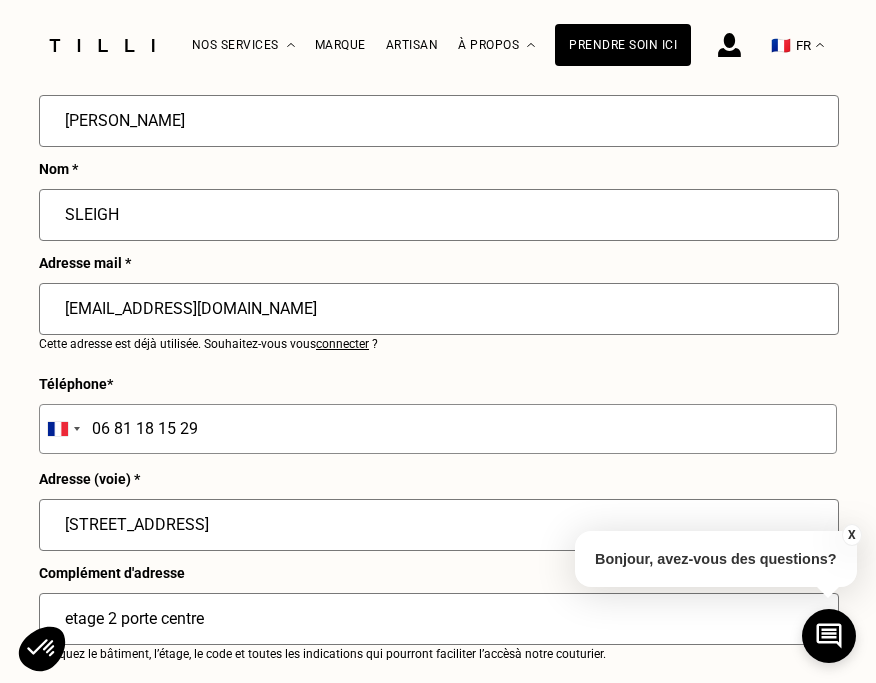 scroll, scrollTop: 2685, scrollLeft: 0, axis: vertical 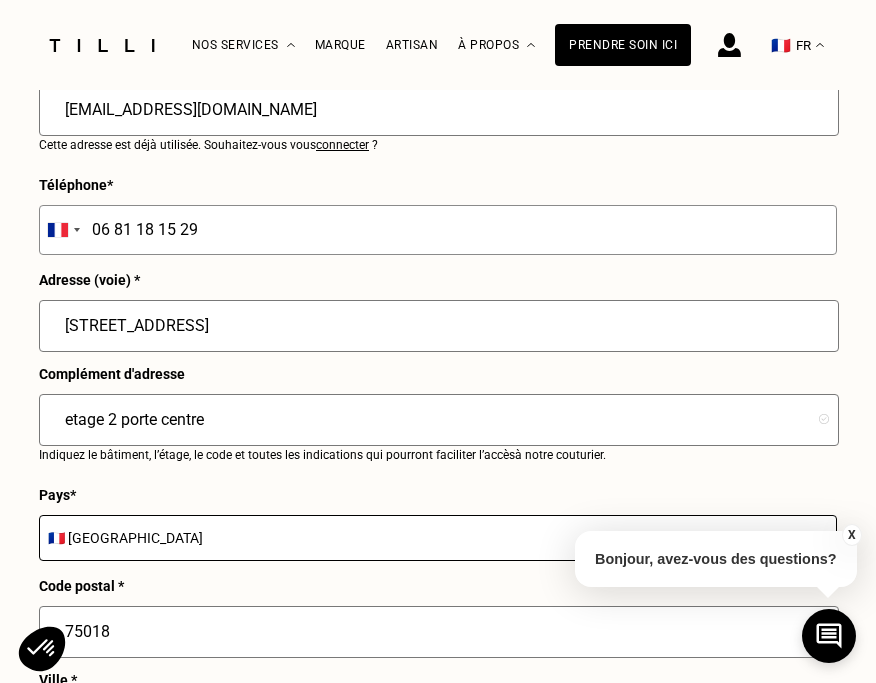 click on "etage 2 porte centre" at bounding box center (439, 420) 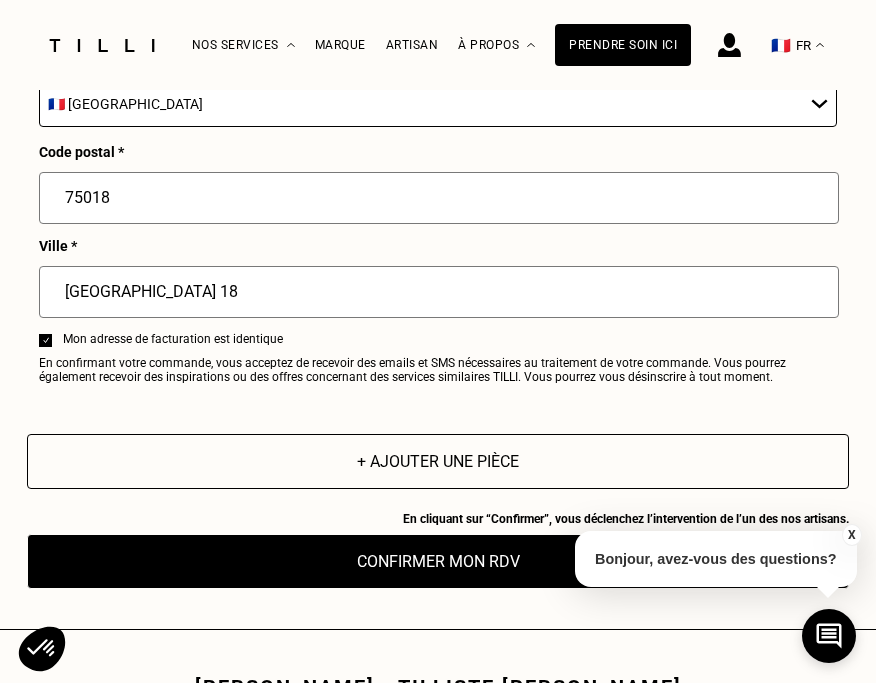 scroll, scrollTop: 3142, scrollLeft: 0, axis: vertical 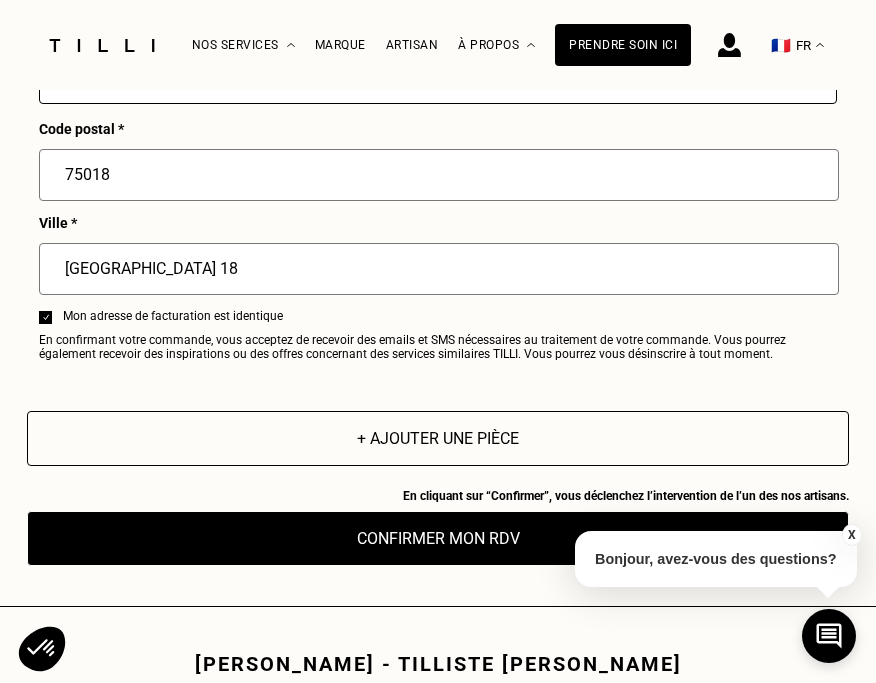 type on "etage 2 porte centre" 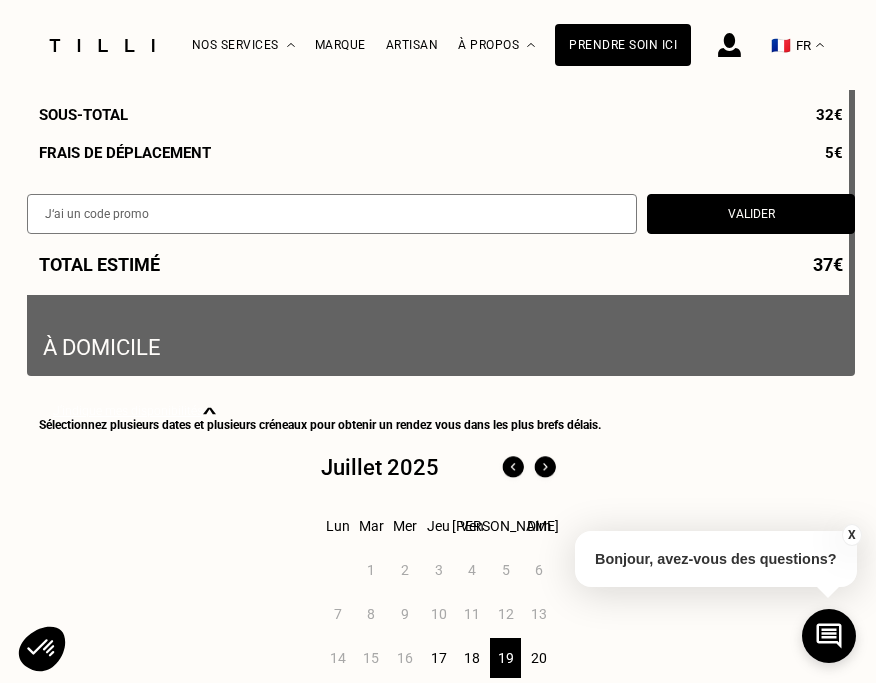 scroll, scrollTop: 872, scrollLeft: 0, axis: vertical 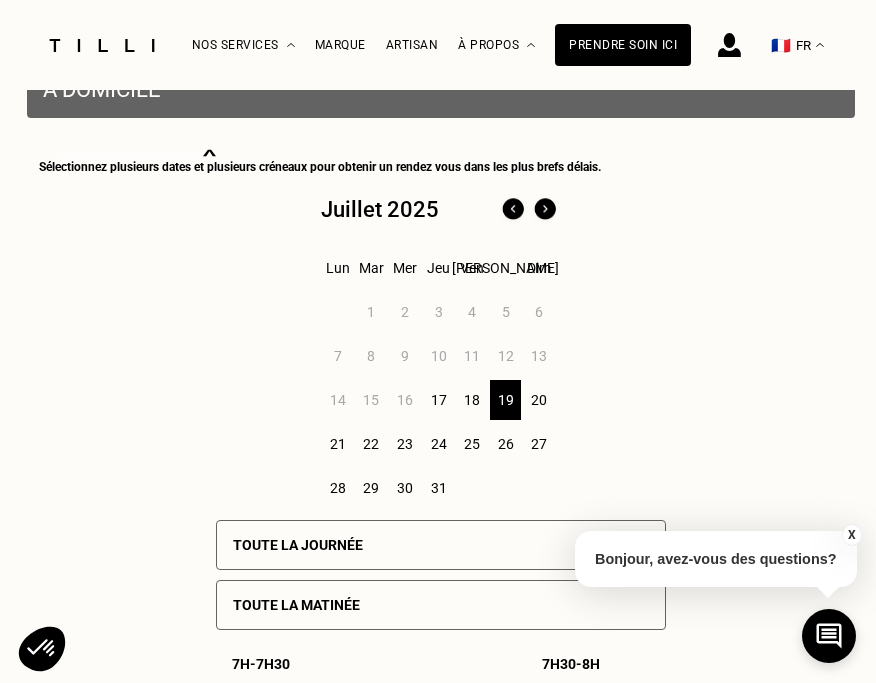 click on "17" at bounding box center [438, 400] 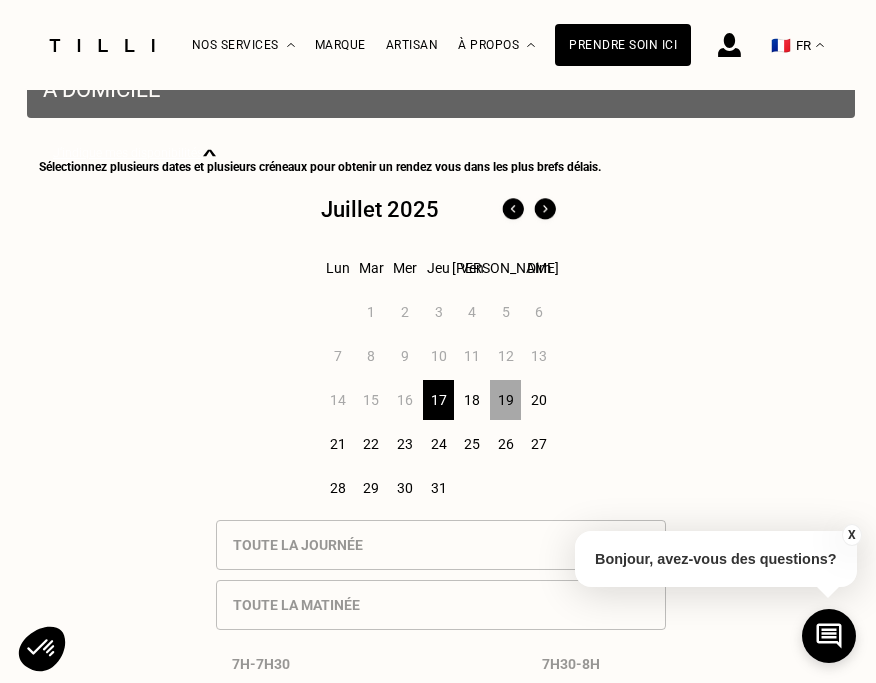 click on "19" at bounding box center (505, 400) 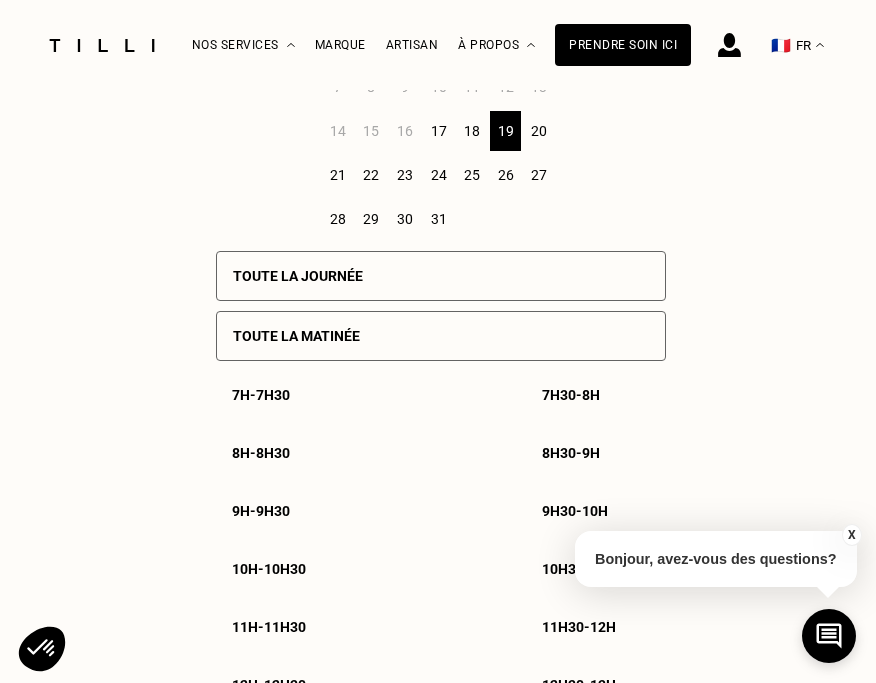 scroll, scrollTop: 996, scrollLeft: 0, axis: vertical 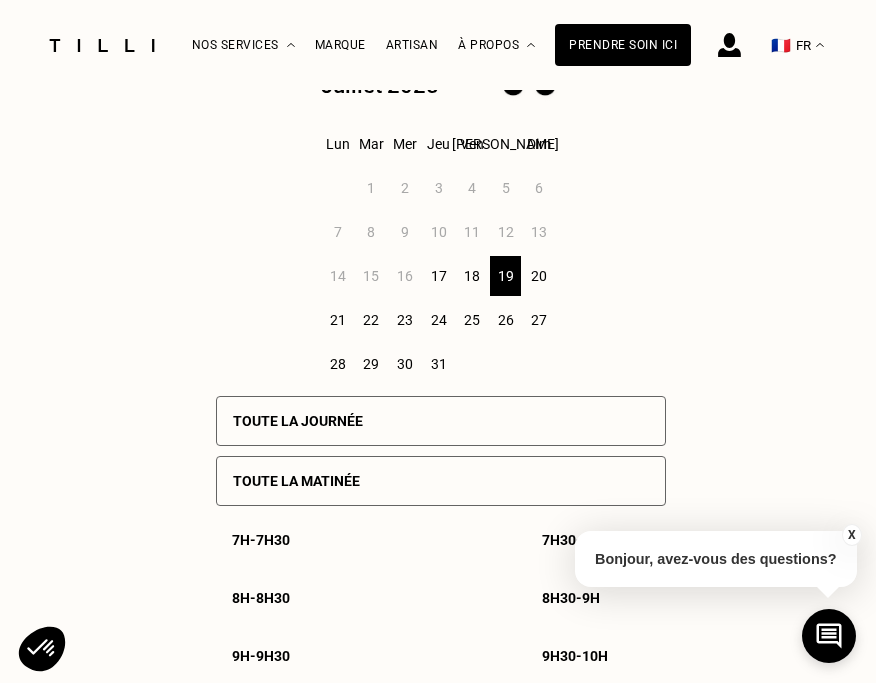 click on "18" at bounding box center (472, 276) 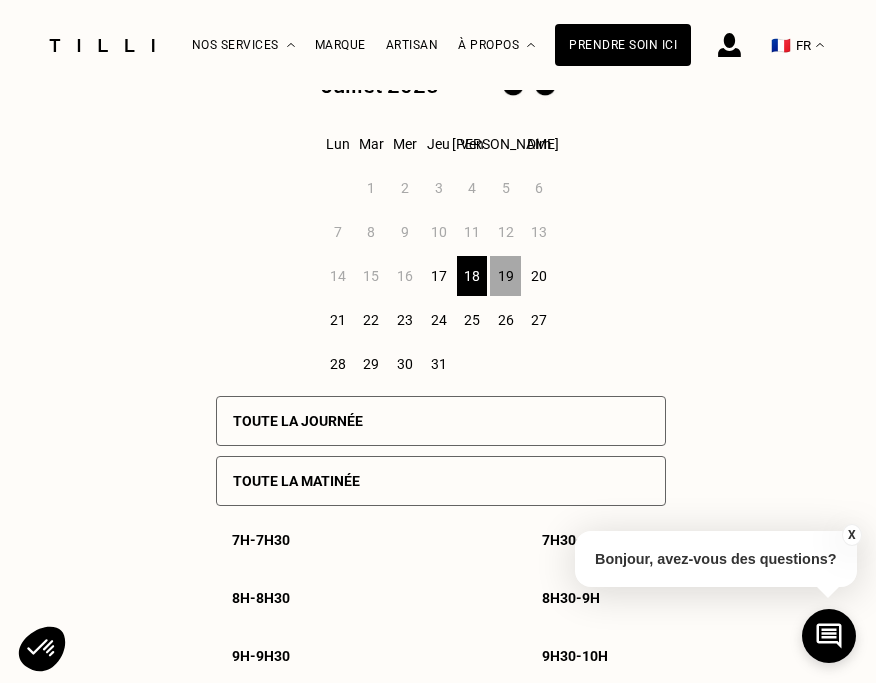 click on "18" at bounding box center [472, 276] 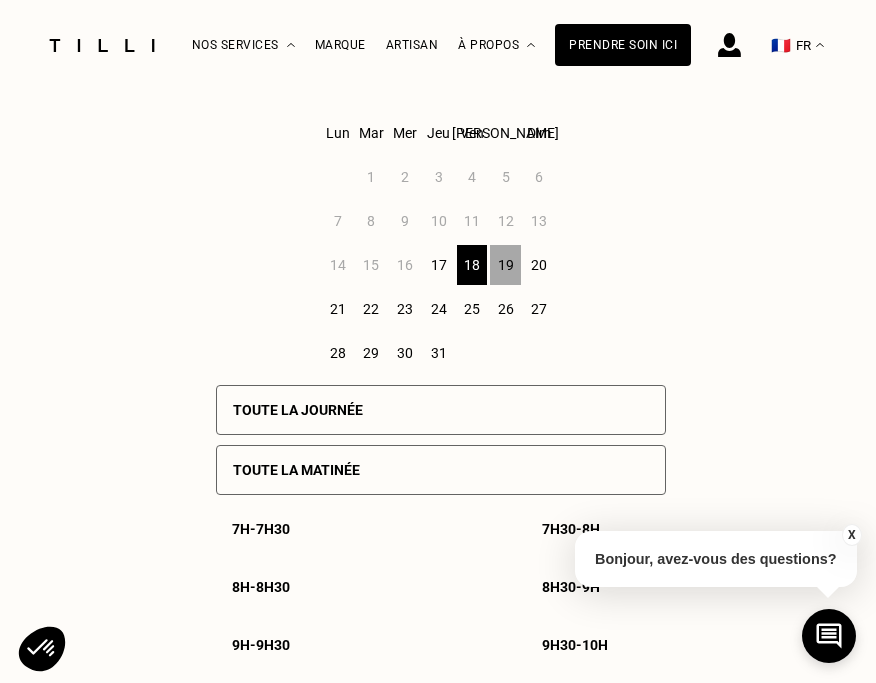 scroll, scrollTop: 1008, scrollLeft: 0, axis: vertical 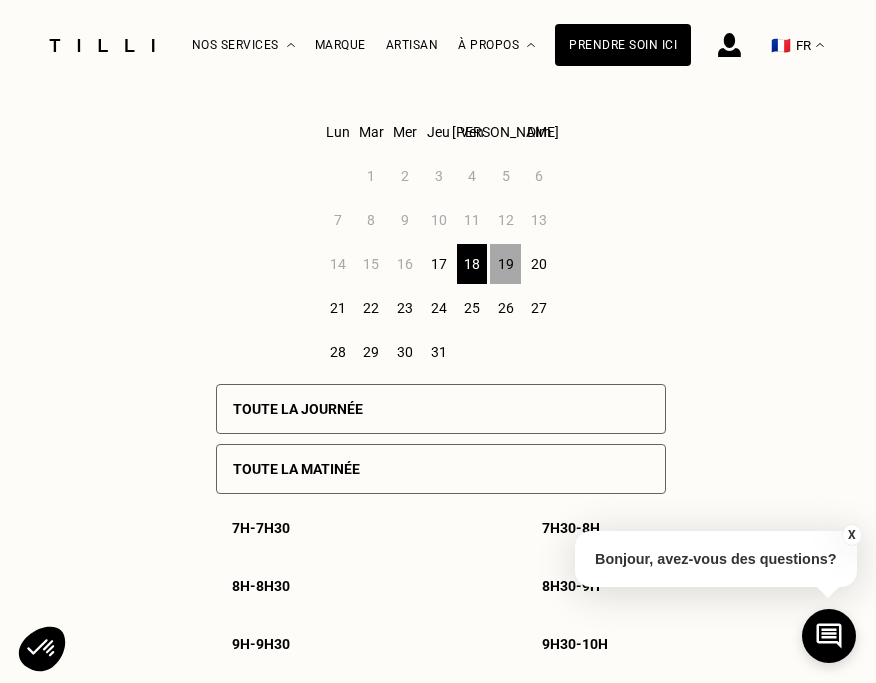 click on "Juillet 2025 Lun Mar Mer Jeu Ven Sam Dim 1 2 3 4 5 6 7 8 9 10 11 12 13 14 15 16 17 18 19 20 21 22 23 24 25 26 27 28 29 30 31" at bounding box center (441, 216) 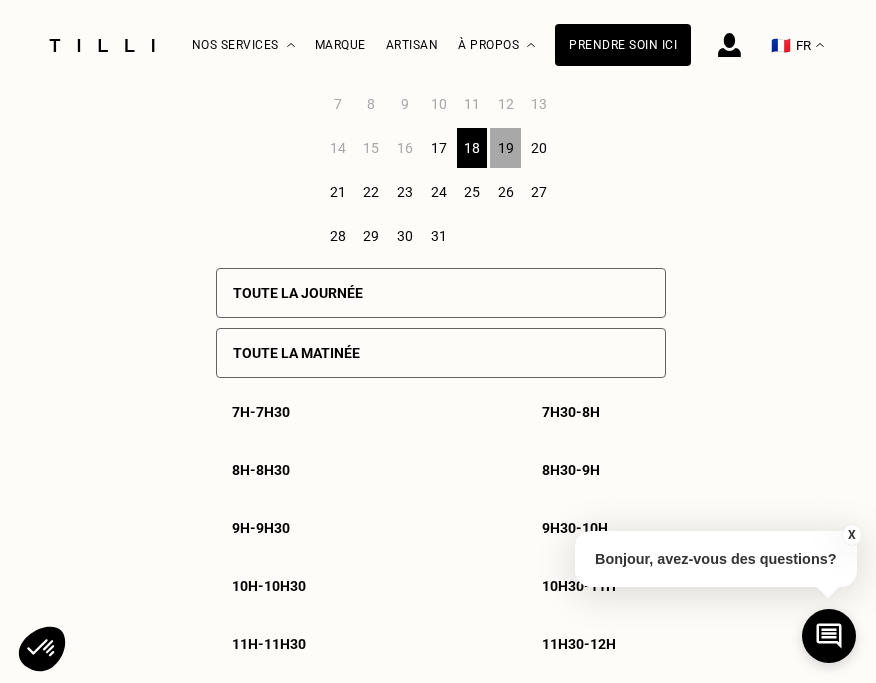 scroll, scrollTop: 1123, scrollLeft: 0, axis: vertical 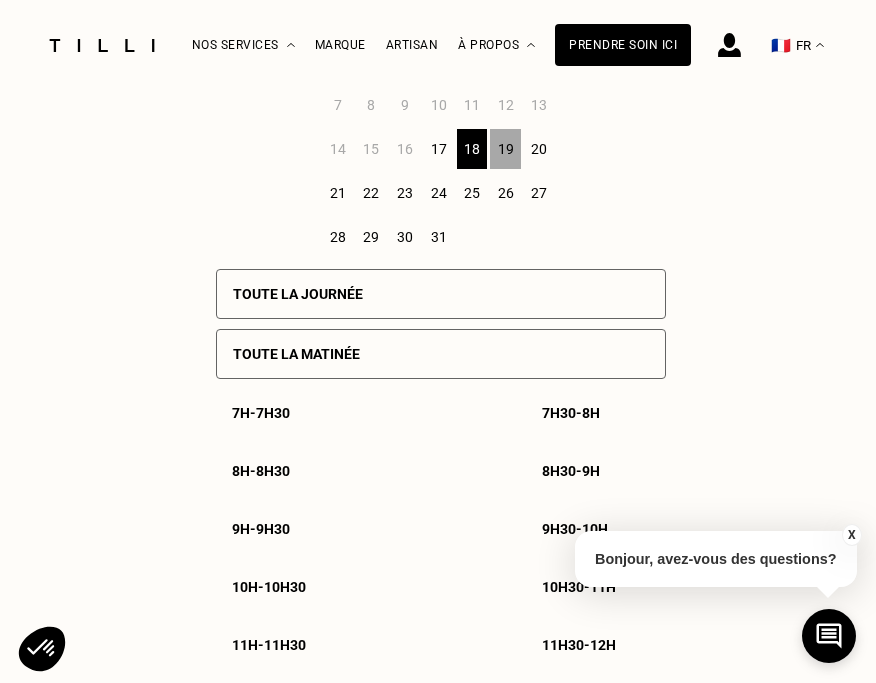 click on "8h  -  8h30" at bounding box center (261, 471) 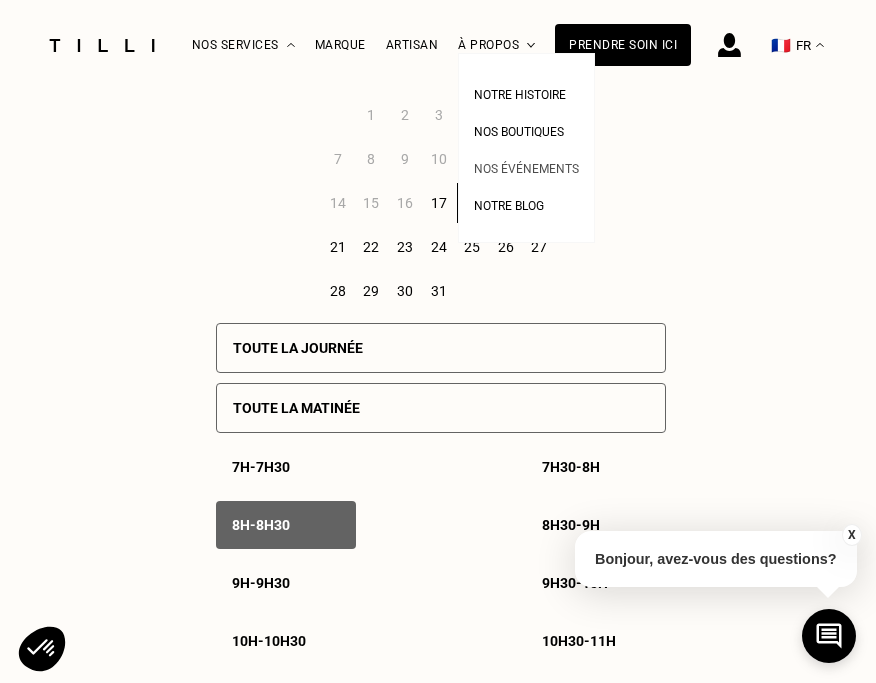 scroll, scrollTop: 1067, scrollLeft: 0, axis: vertical 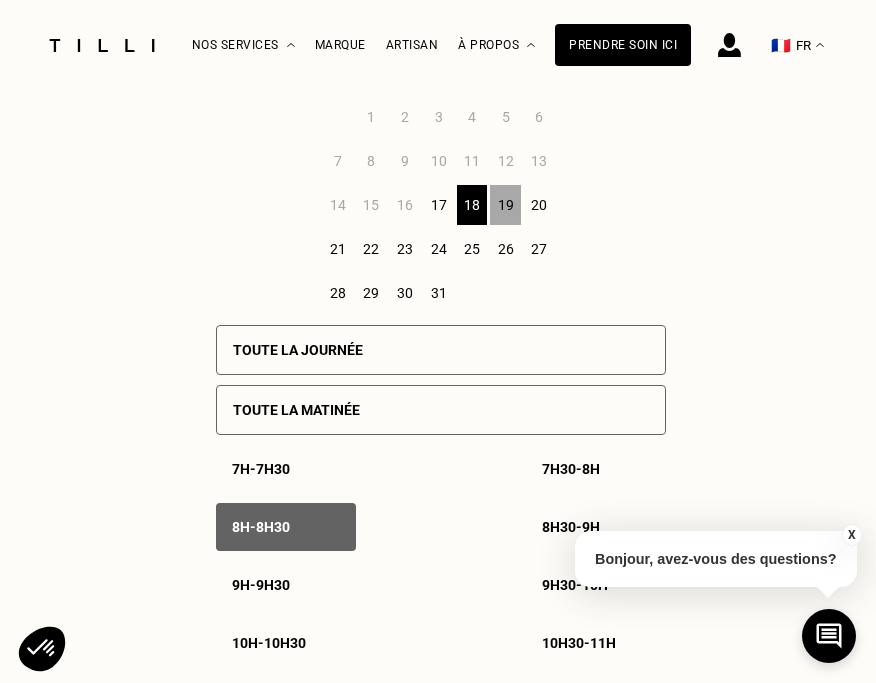 click on "19" at bounding box center (505, 205) 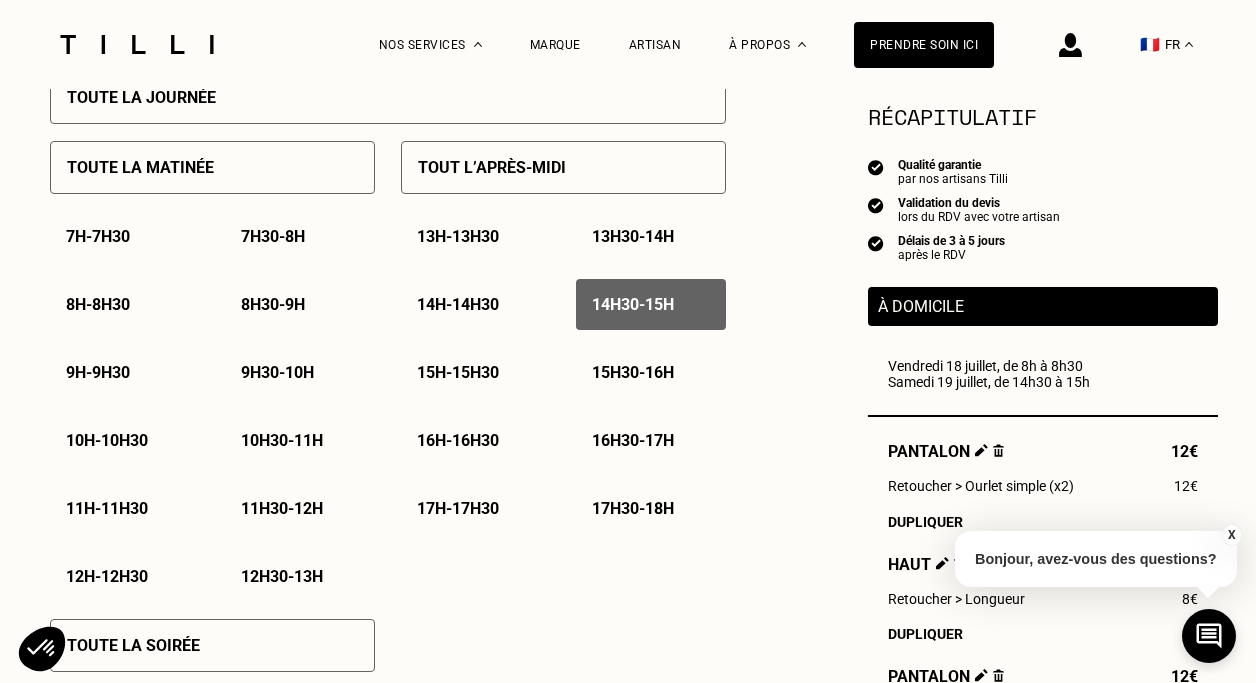 scroll, scrollTop: 944, scrollLeft: 0, axis: vertical 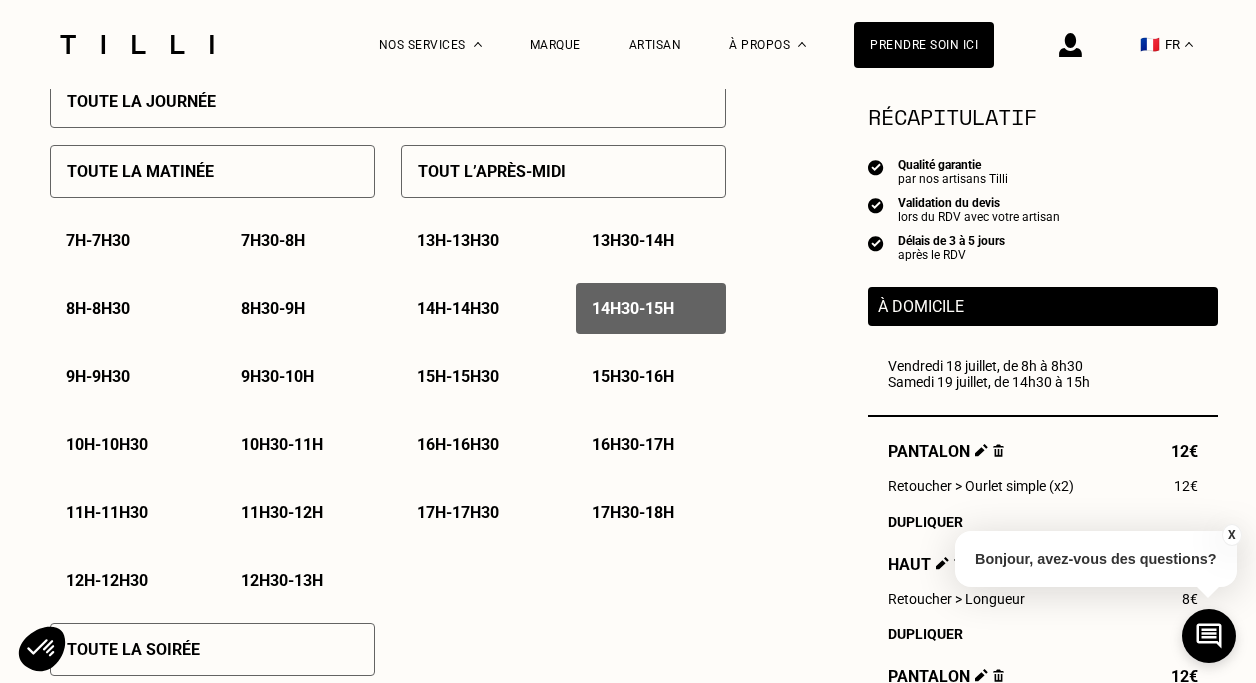 click on "Tout l’après-midi" at bounding box center [563, 171] 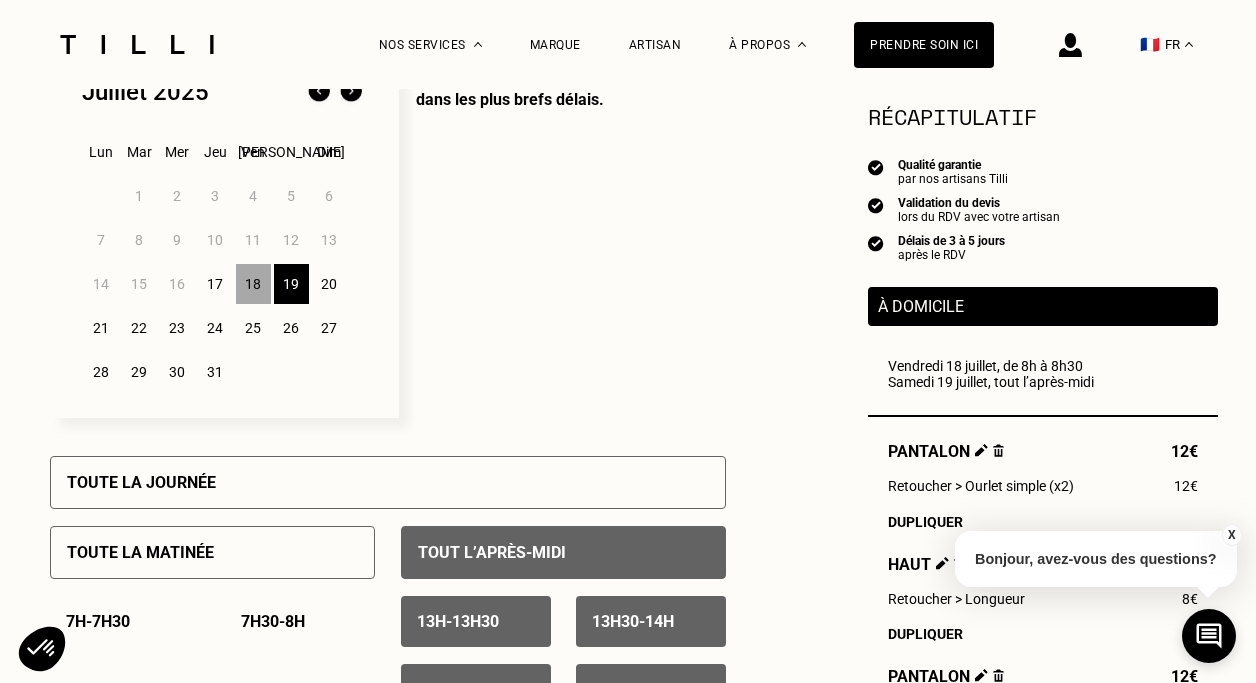 scroll, scrollTop: 453, scrollLeft: 0, axis: vertical 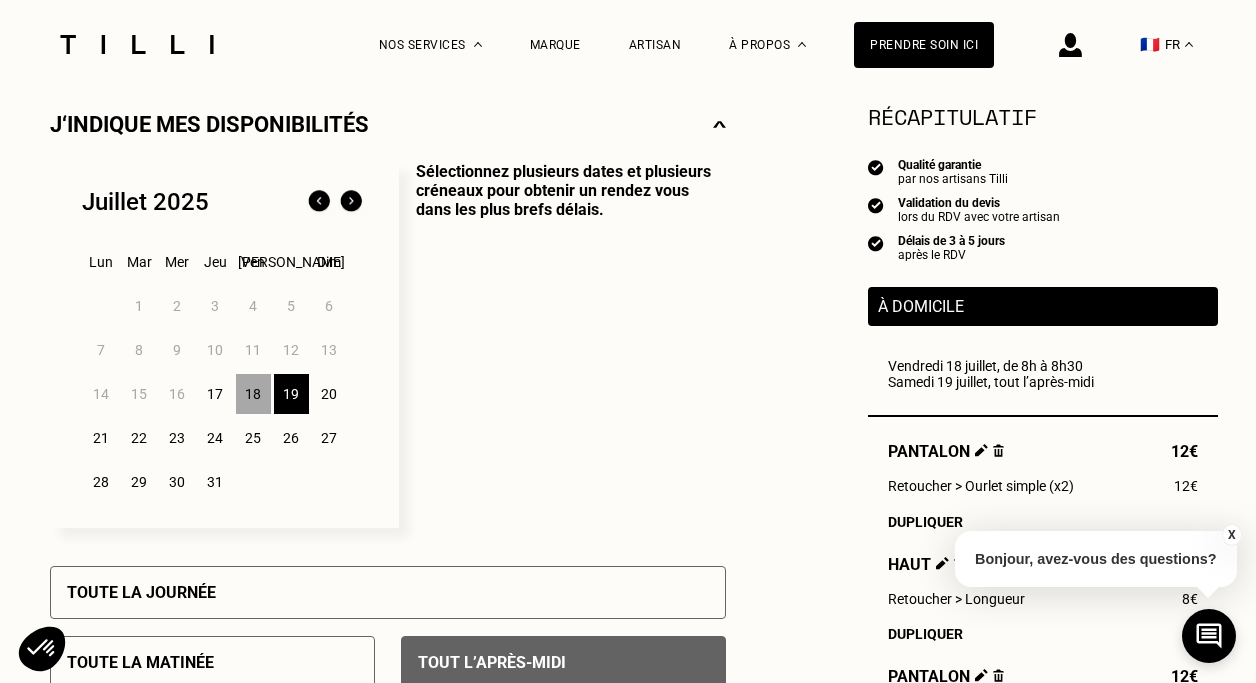 click on "18" at bounding box center (253, 394) 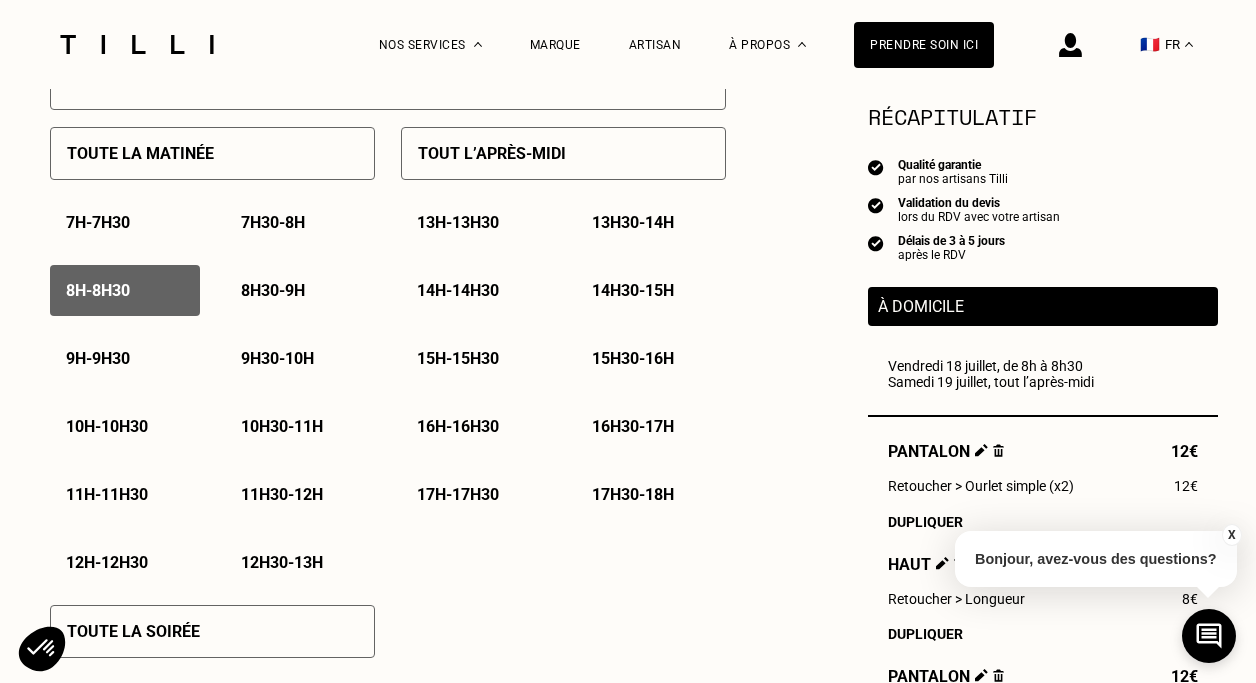 scroll, scrollTop: 920, scrollLeft: 0, axis: vertical 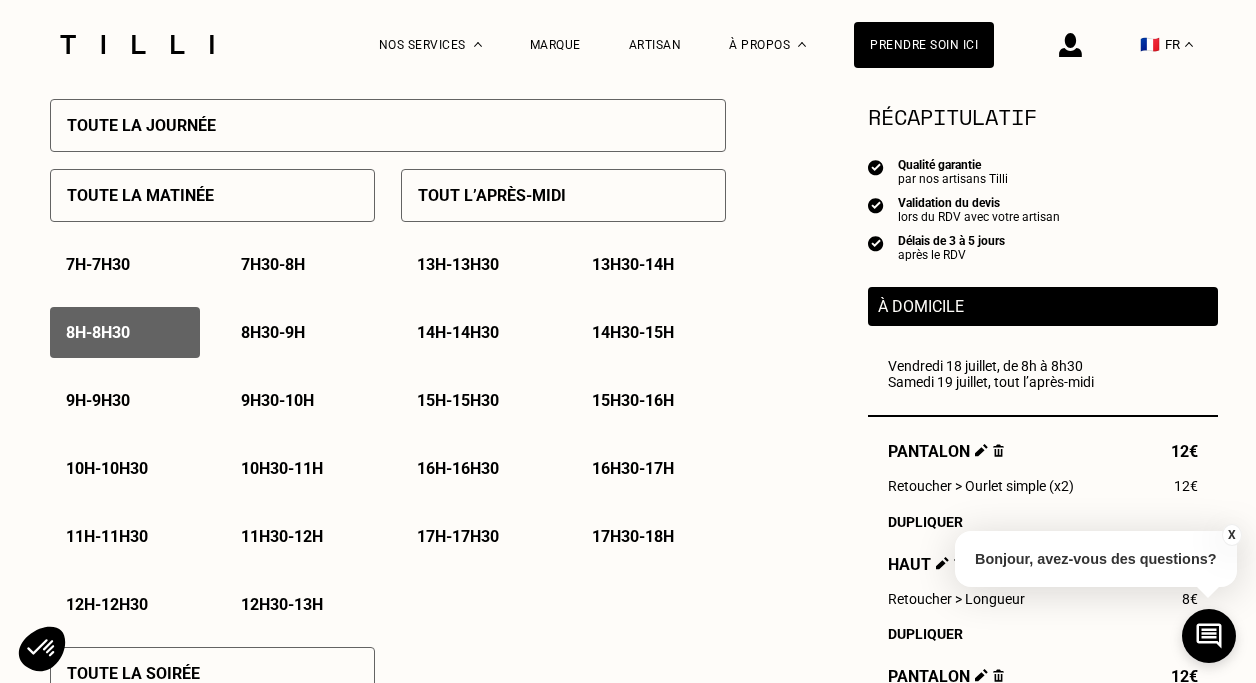 click on "7h  -  7h30" at bounding box center (98, 264) 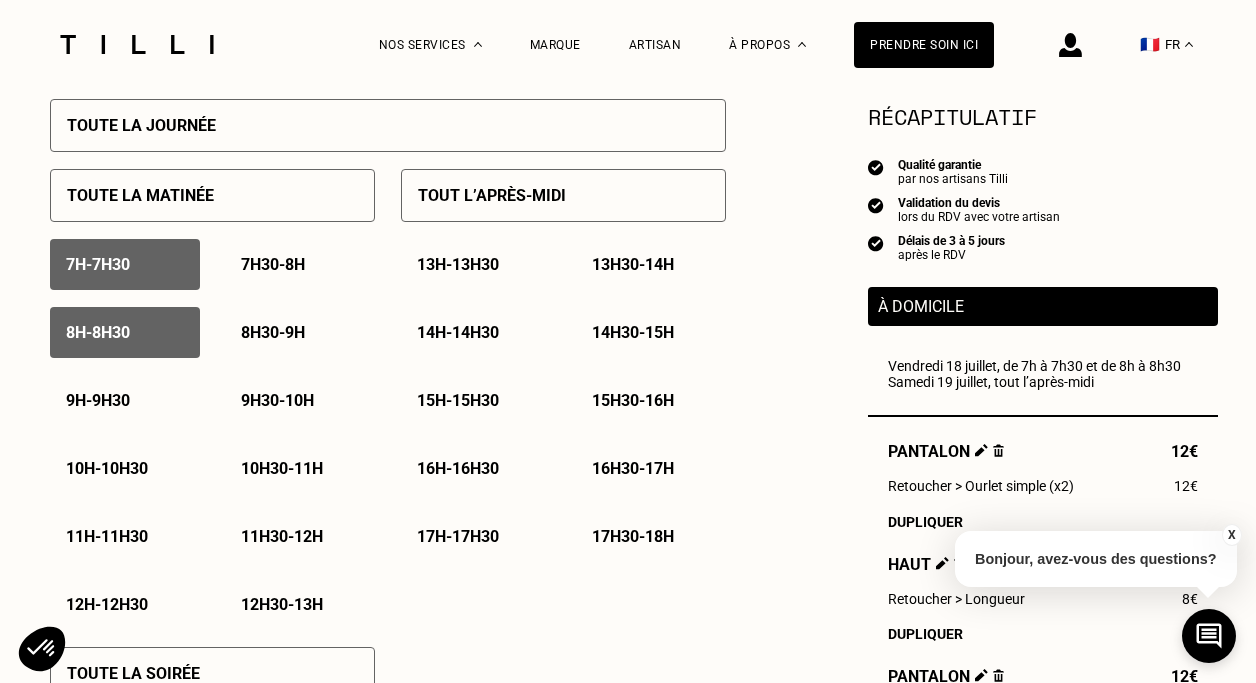 click on "7h30  -  8h" at bounding box center (273, 264) 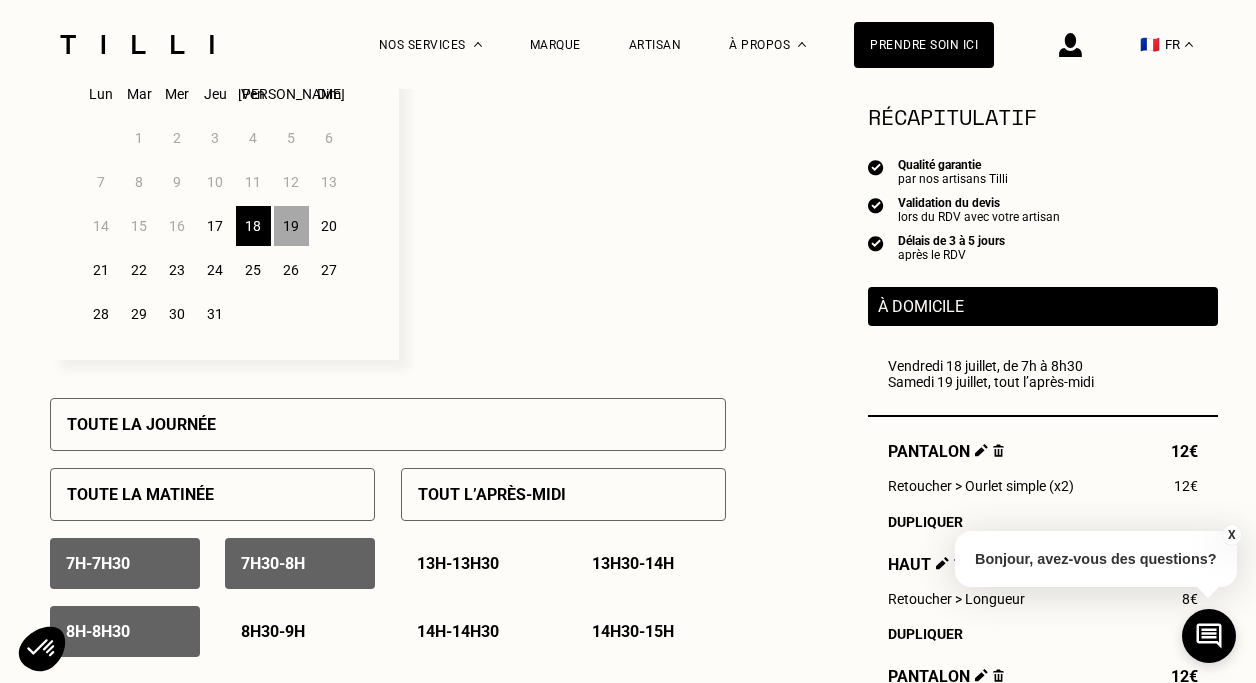 scroll, scrollTop: 623, scrollLeft: 0, axis: vertical 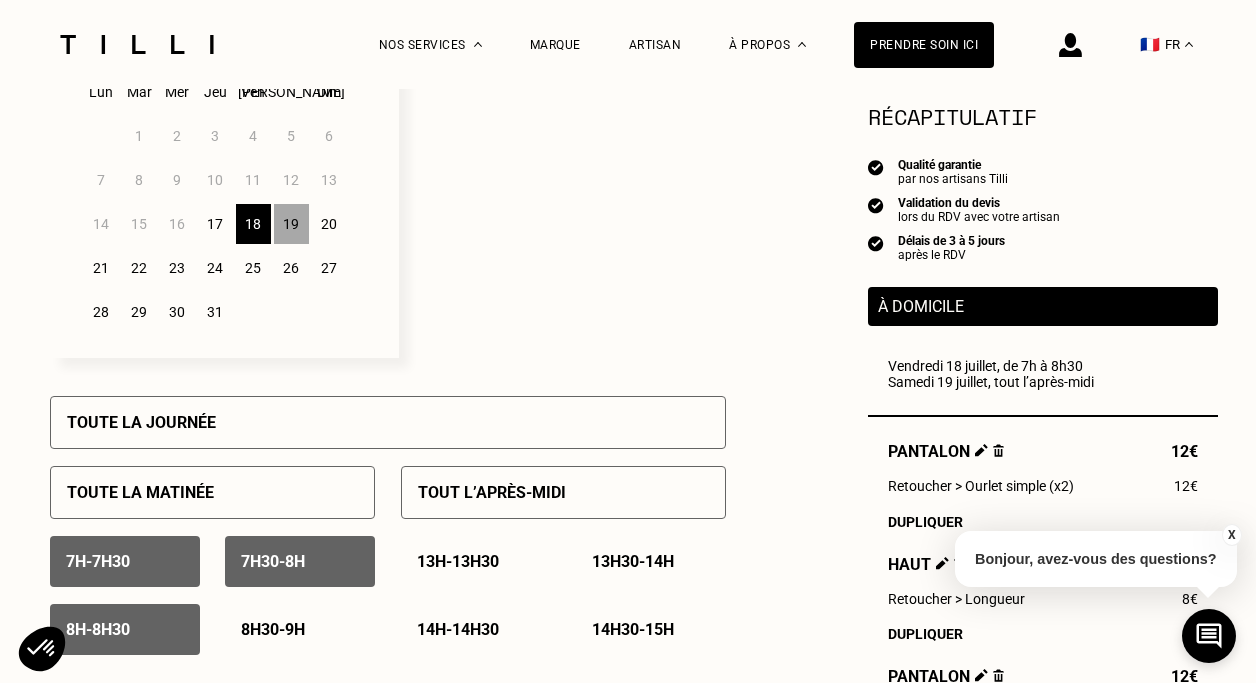 click on "17" at bounding box center [215, 224] 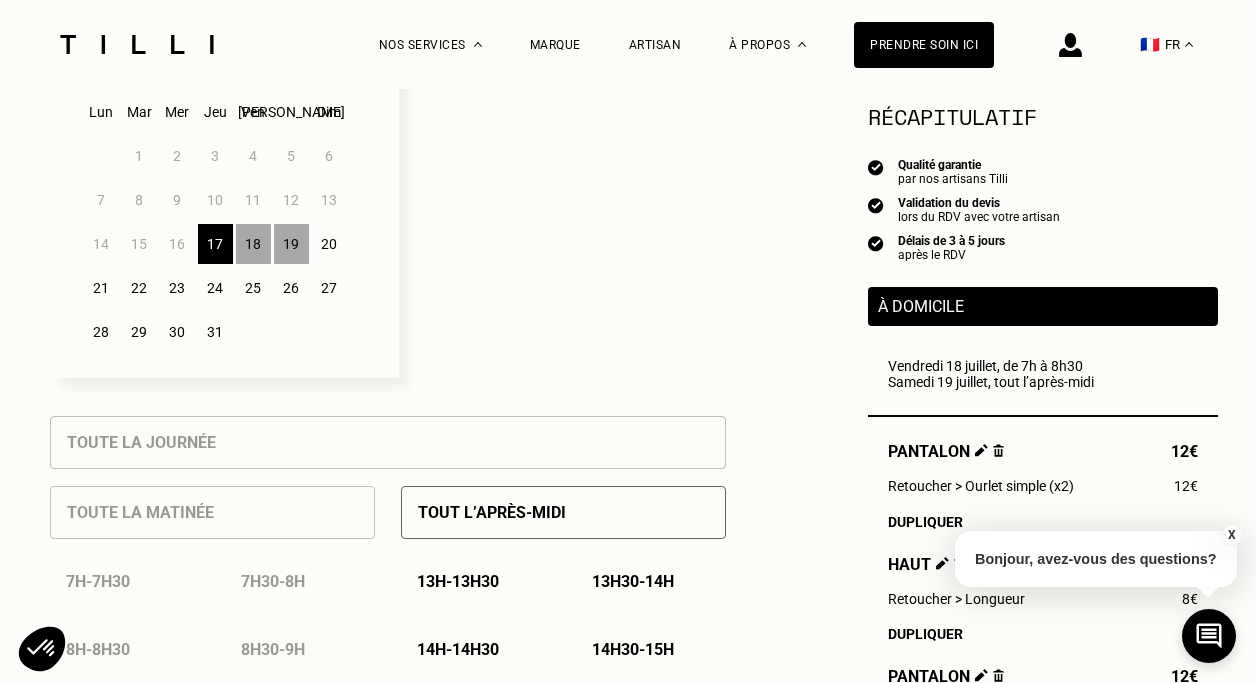 scroll, scrollTop: 550, scrollLeft: 0, axis: vertical 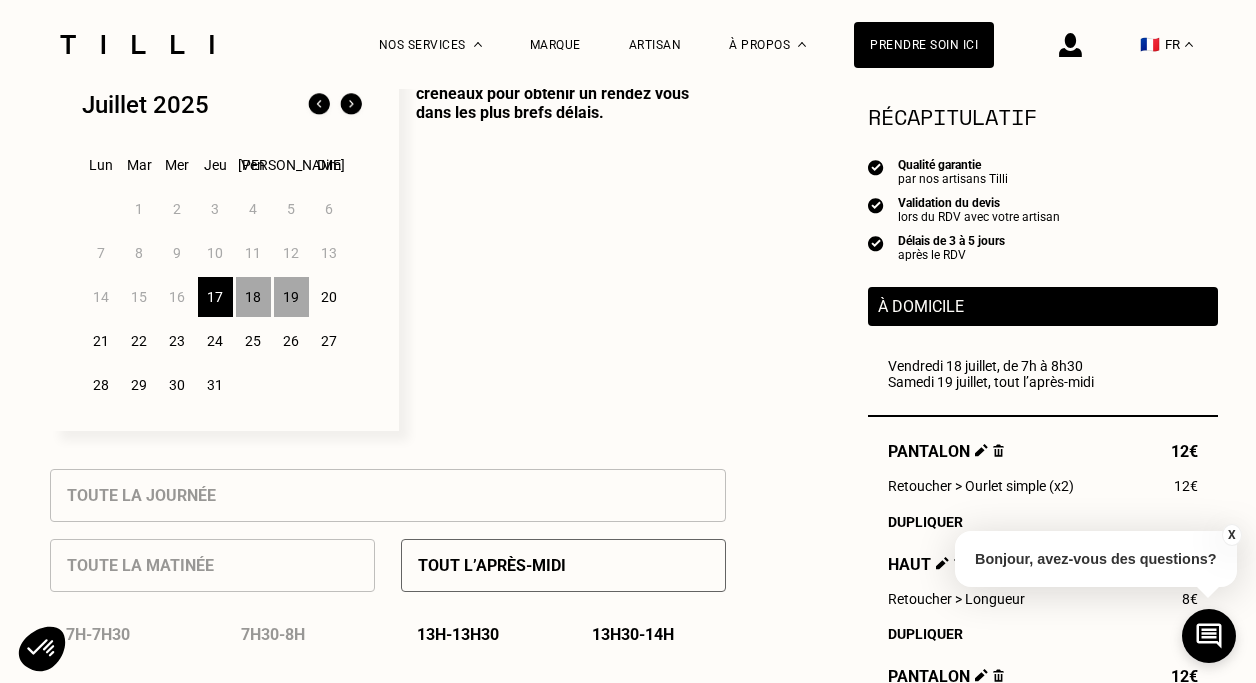 click on "1 2 3 4 5 6 7 8 9 10 11 12 13 14 15 16 17 18 19 20 21 22 23 24 25 26 27 28 29 30 31" at bounding box center (224, 297) 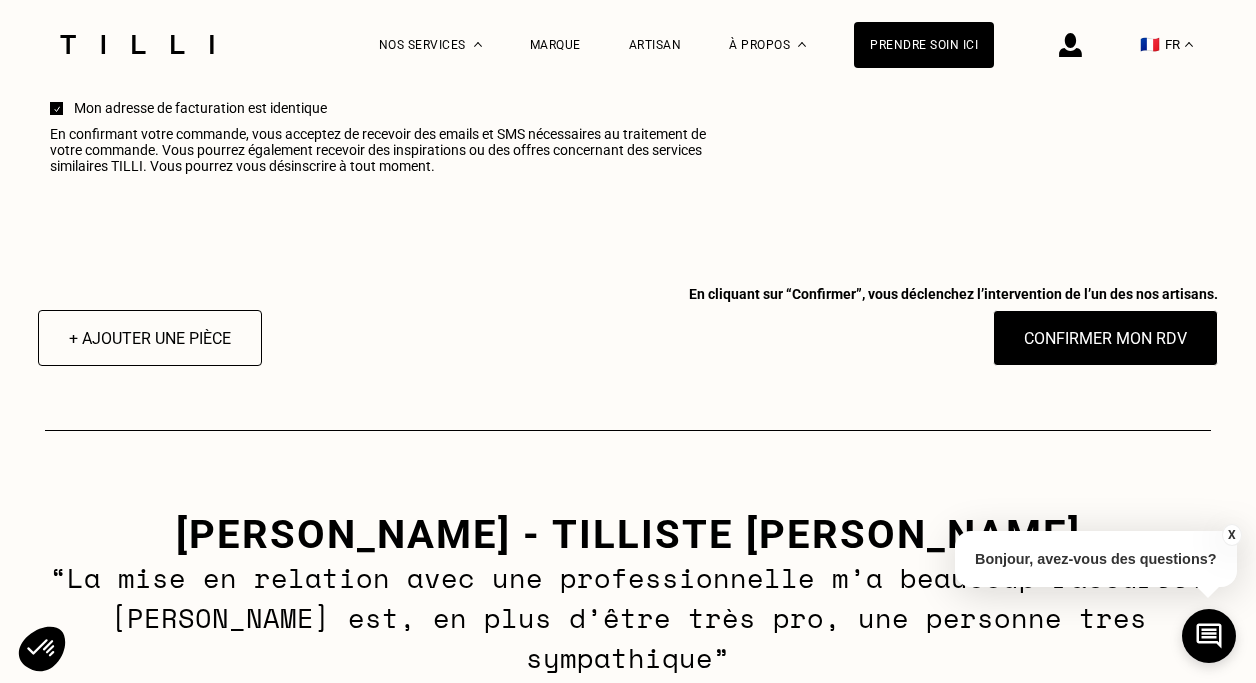 scroll, scrollTop: 2654, scrollLeft: 0, axis: vertical 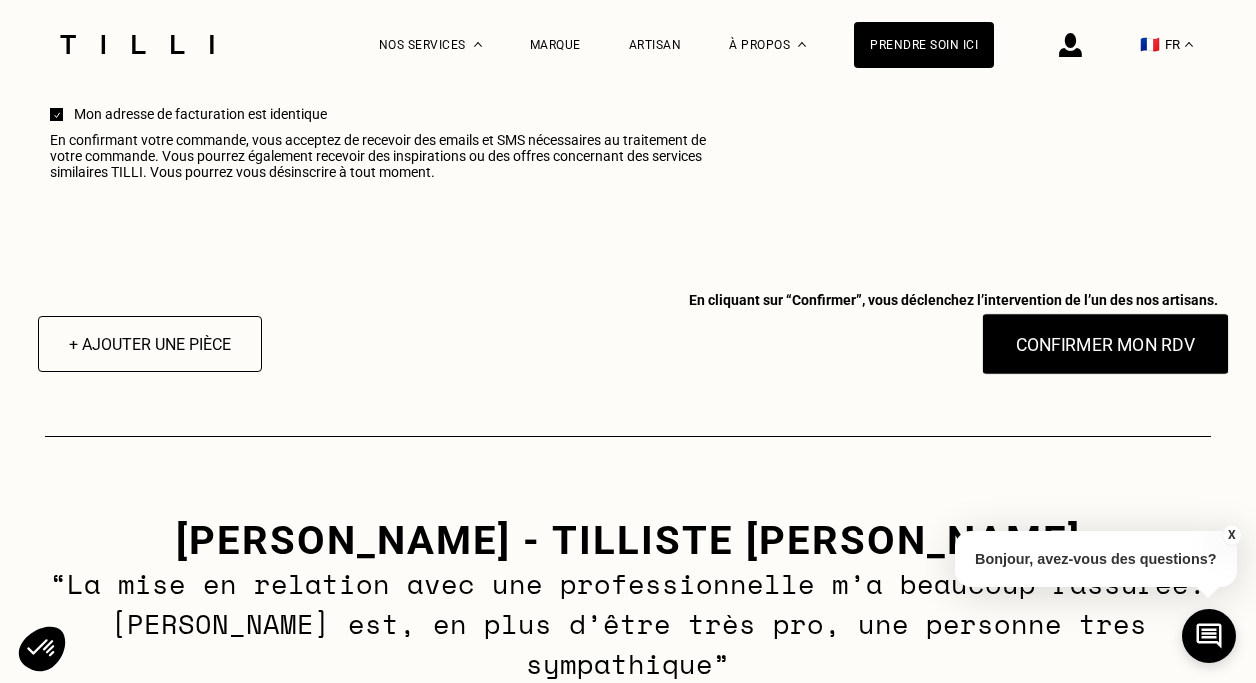 click on "Confirmer mon RDV" at bounding box center [1106, 344] 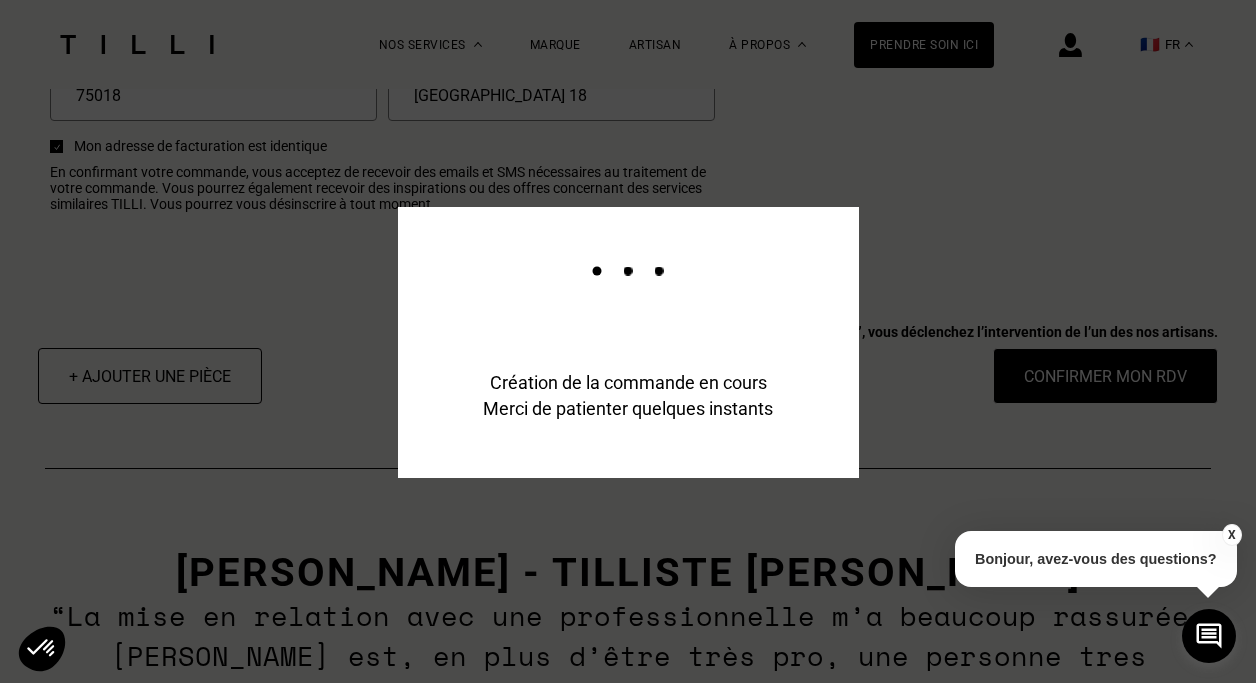 scroll, scrollTop: 2670, scrollLeft: 0, axis: vertical 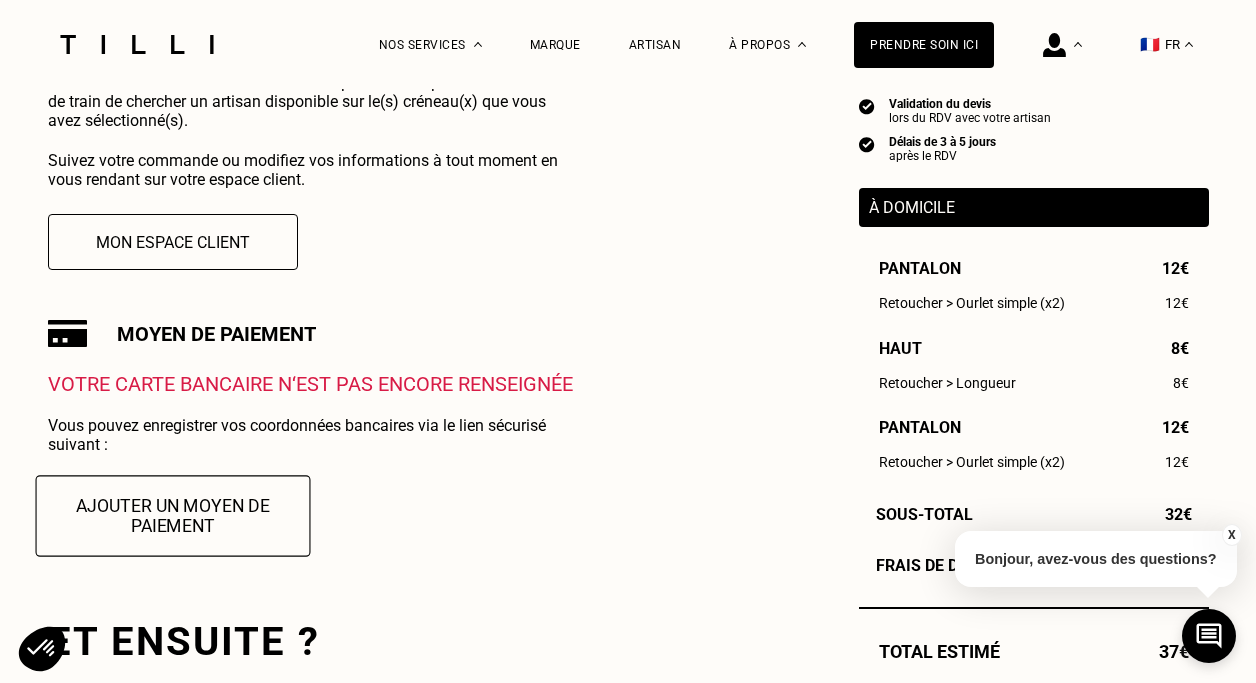 click on "Ajouter un moyen de paiement" at bounding box center [172, 515] 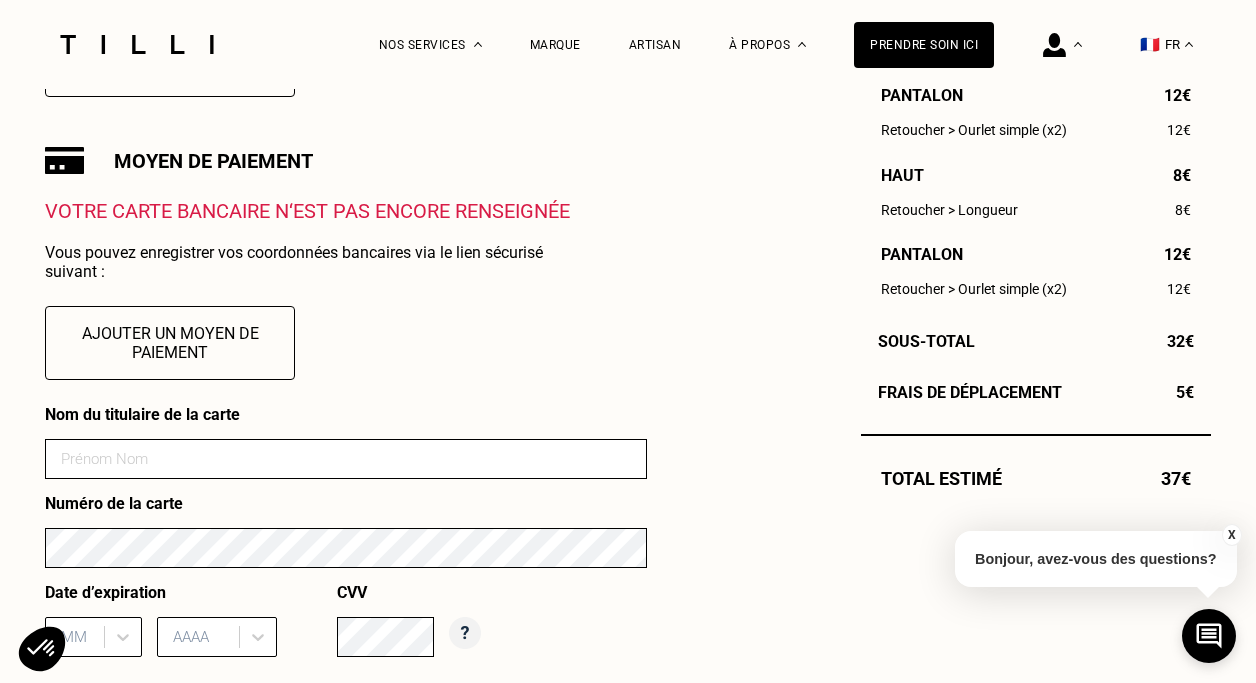 scroll, scrollTop: 669, scrollLeft: 0, axis: vertical 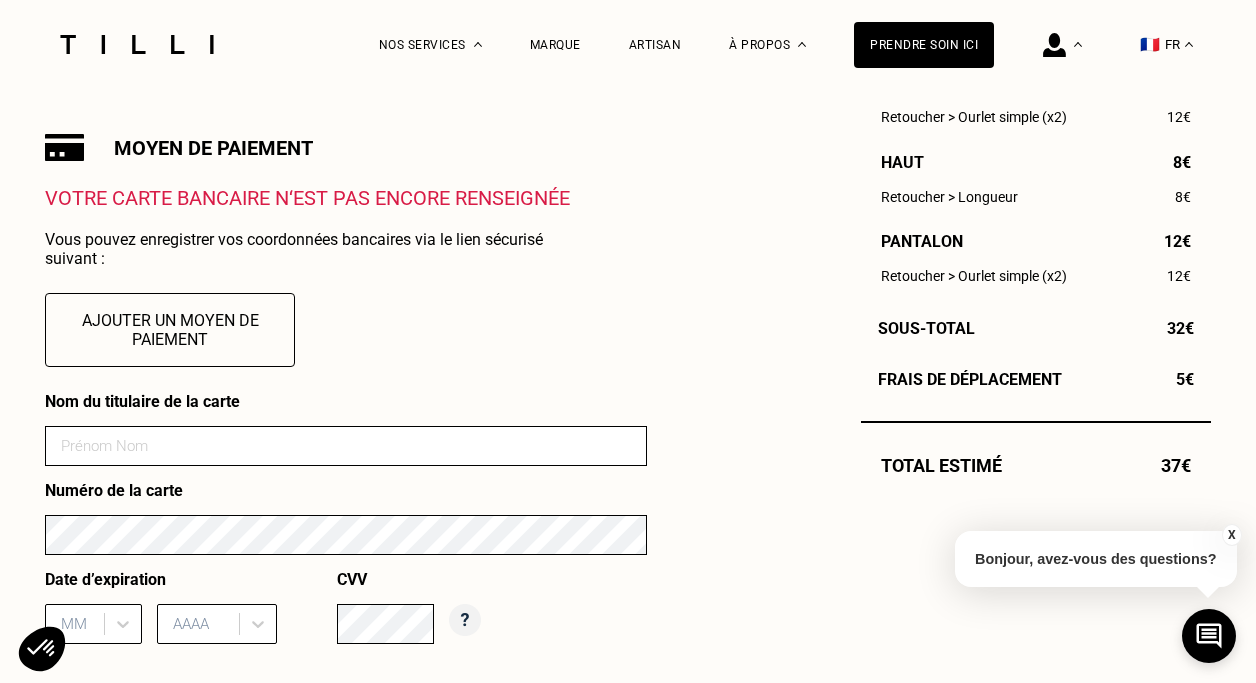 click at bounding box center (346, 446) 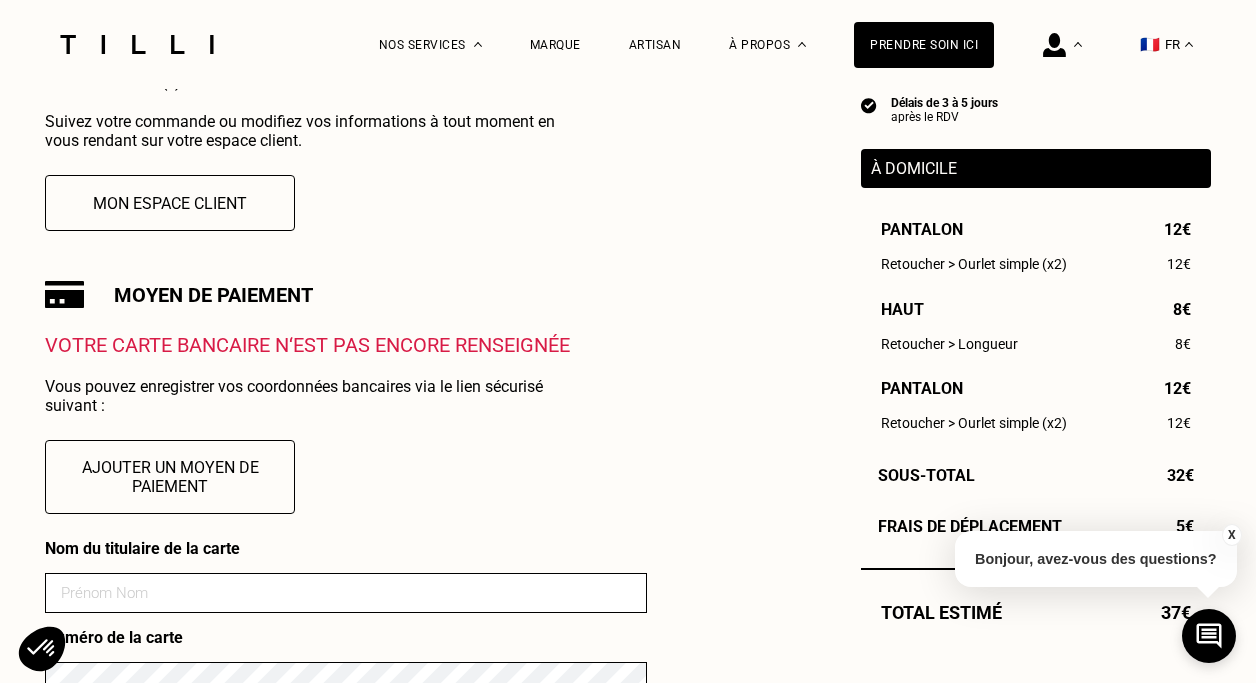 scroll, scrollTop: 649, scrollLeft: 0, axis: vertical 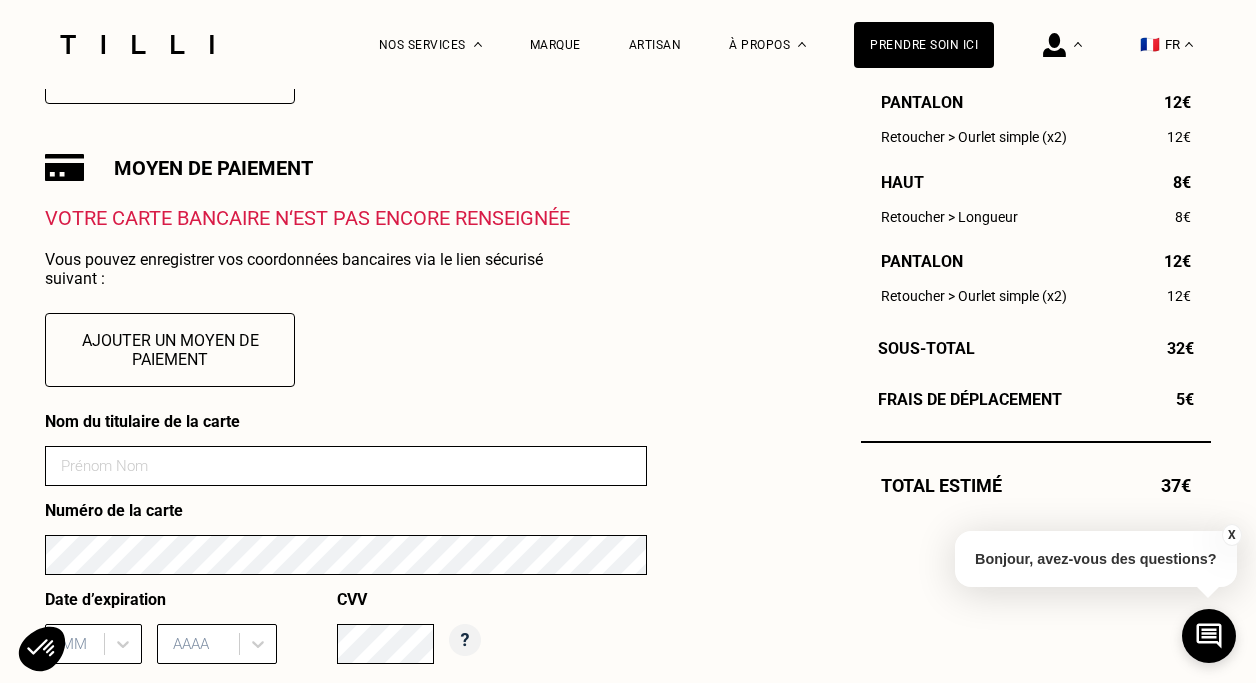 click at bounding box center [346, 466] 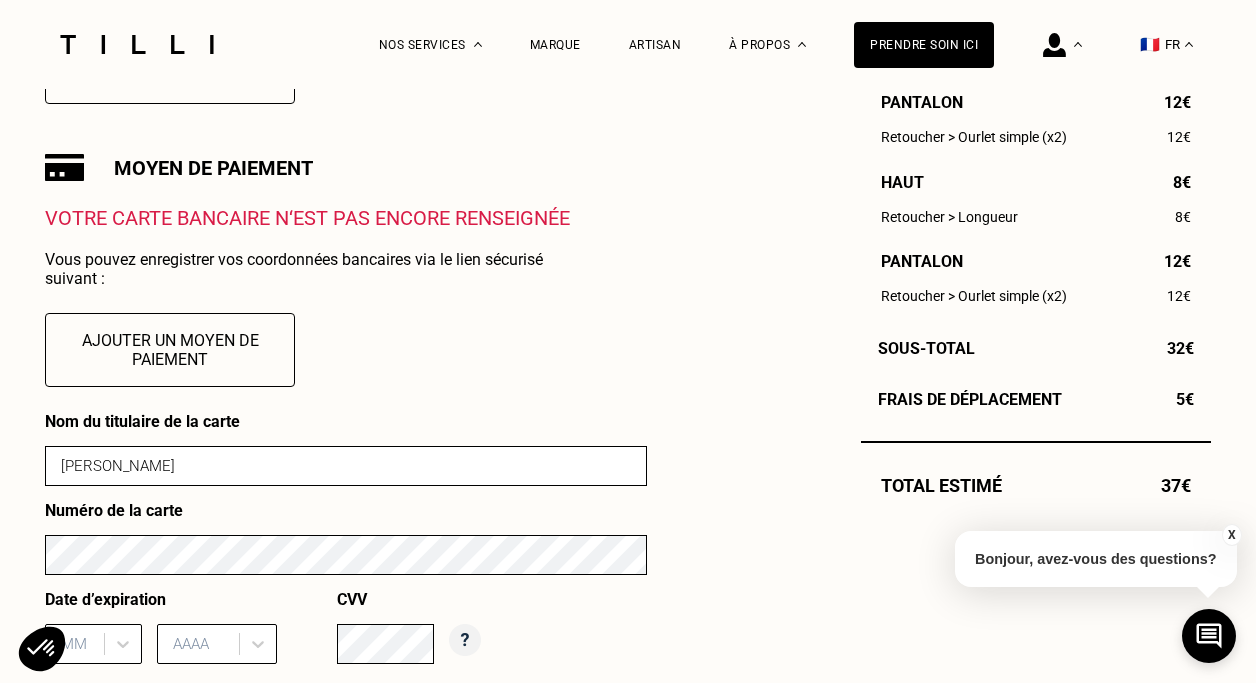 type on "06" 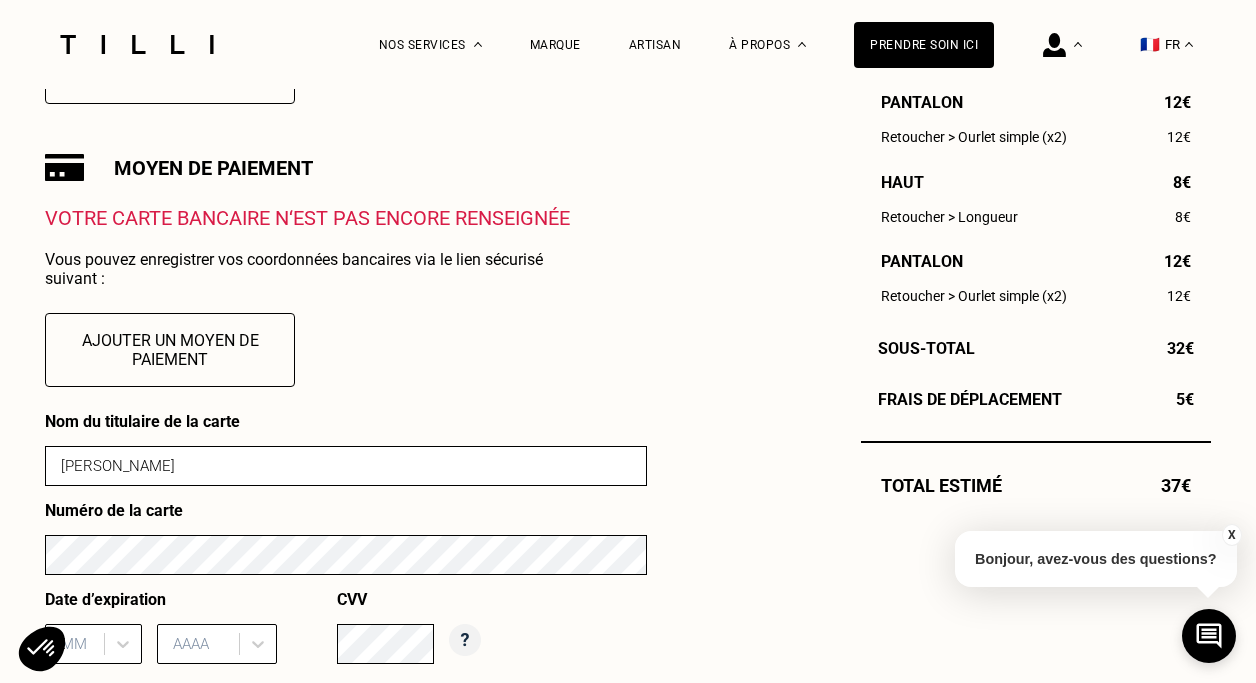 type on "2028" 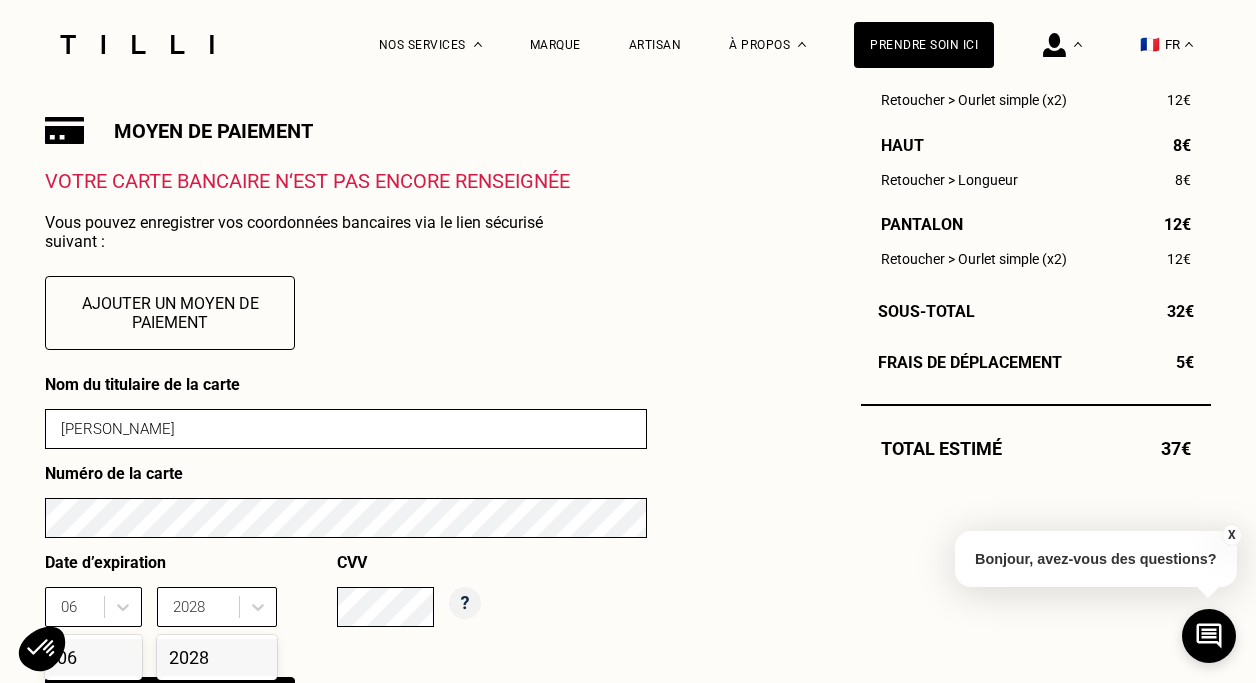 scroll, scrollTop: 691, scrollLeft: 0, axis: vertical 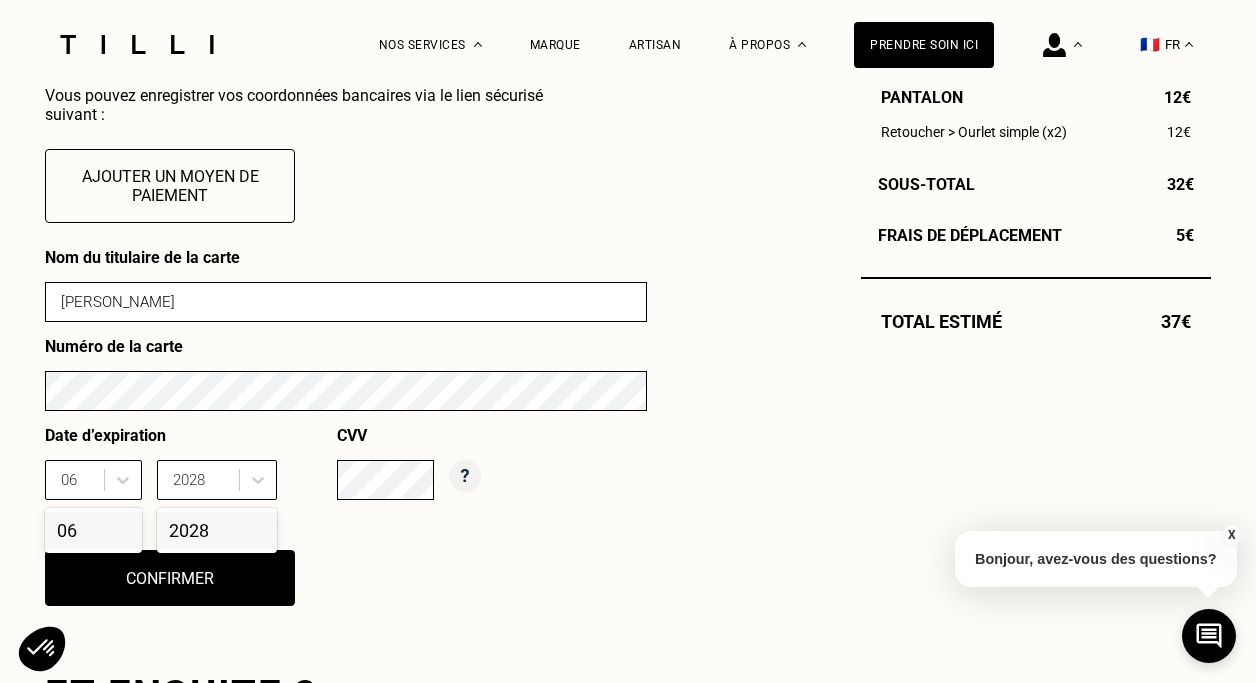 click on "Nom du titulaire de la [PERSON_NAME] Numéro de la carte Date d’expiration [DATE] 2028 CVV Confirmer" at bounding box center (346, 439) 